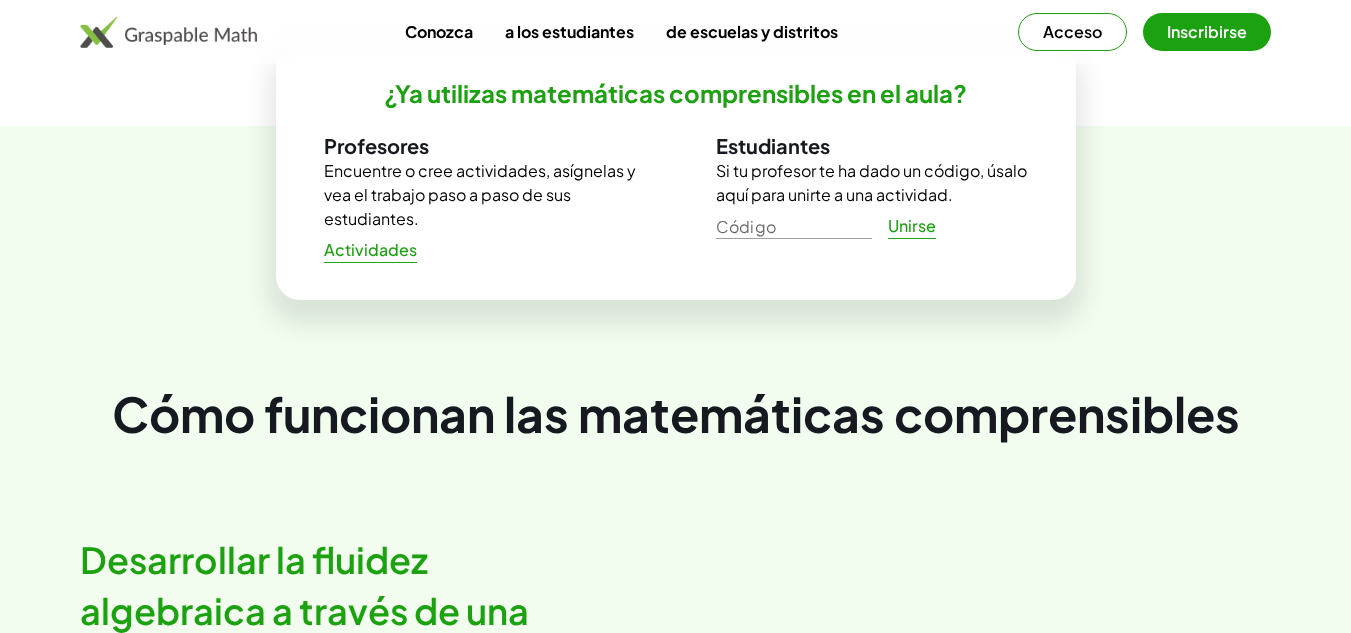 scroll, scrollTop: 714, scrollLeft: 0, axis: vertical 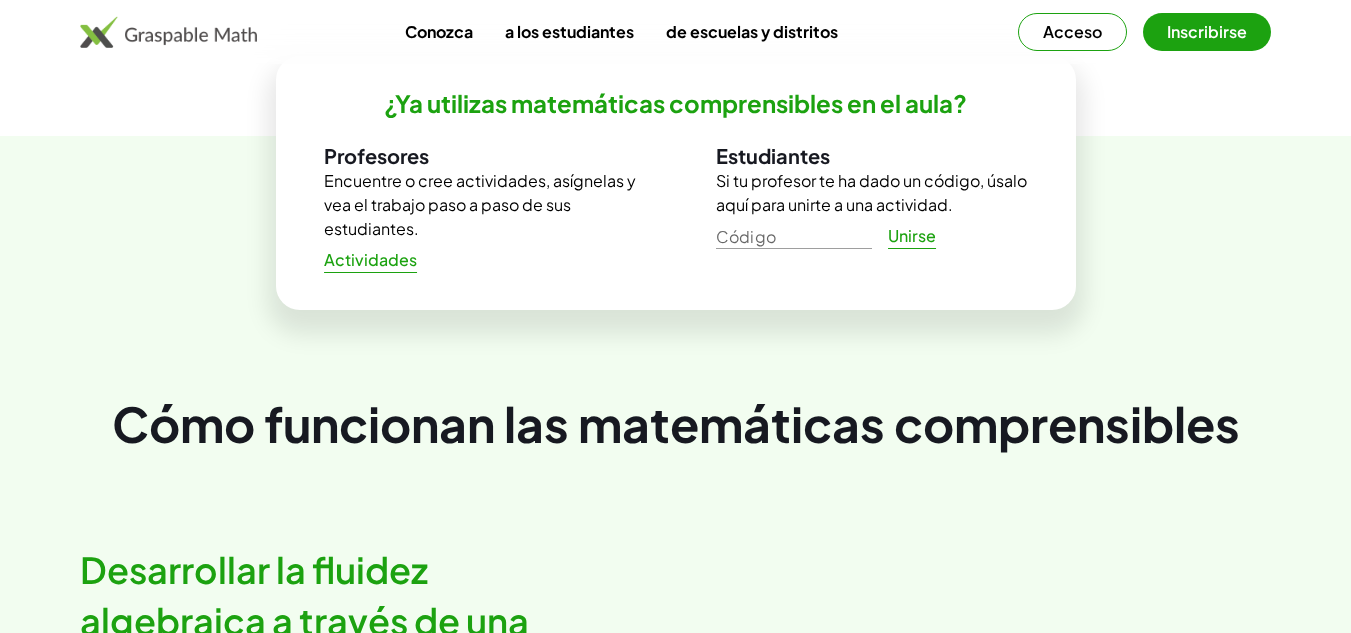 click on "Actividades" 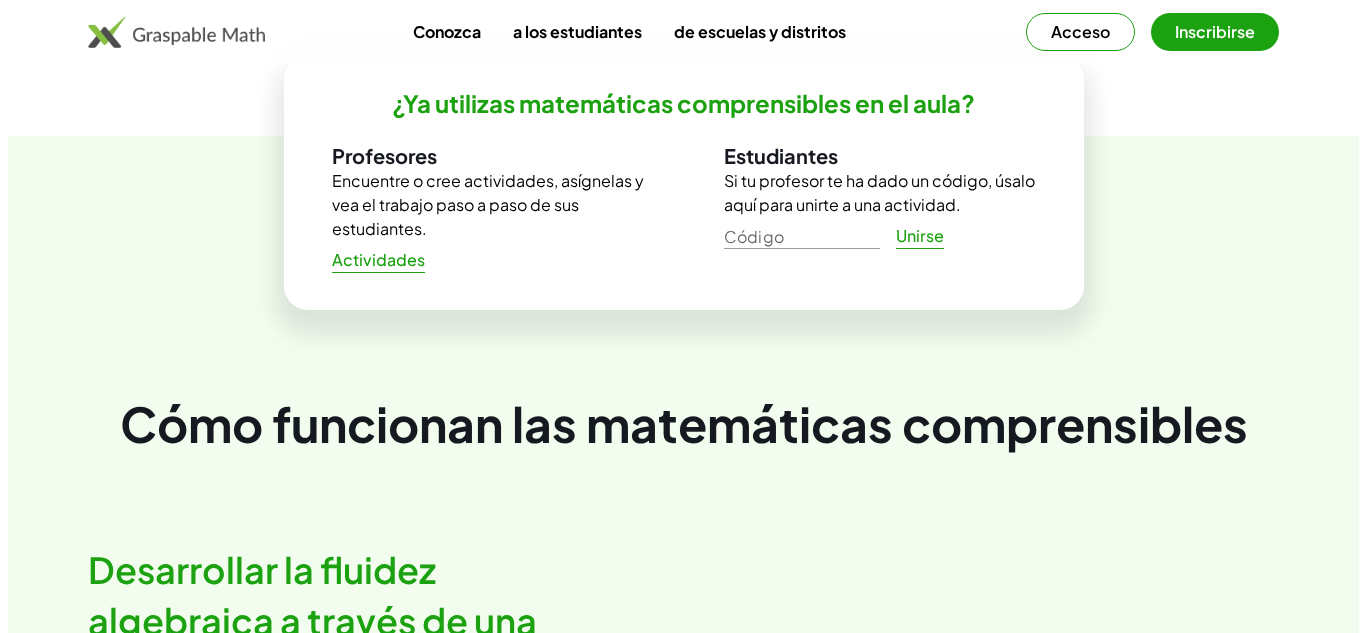 scroll, scrollTop: 0, scrollLeft: 0, axis: both 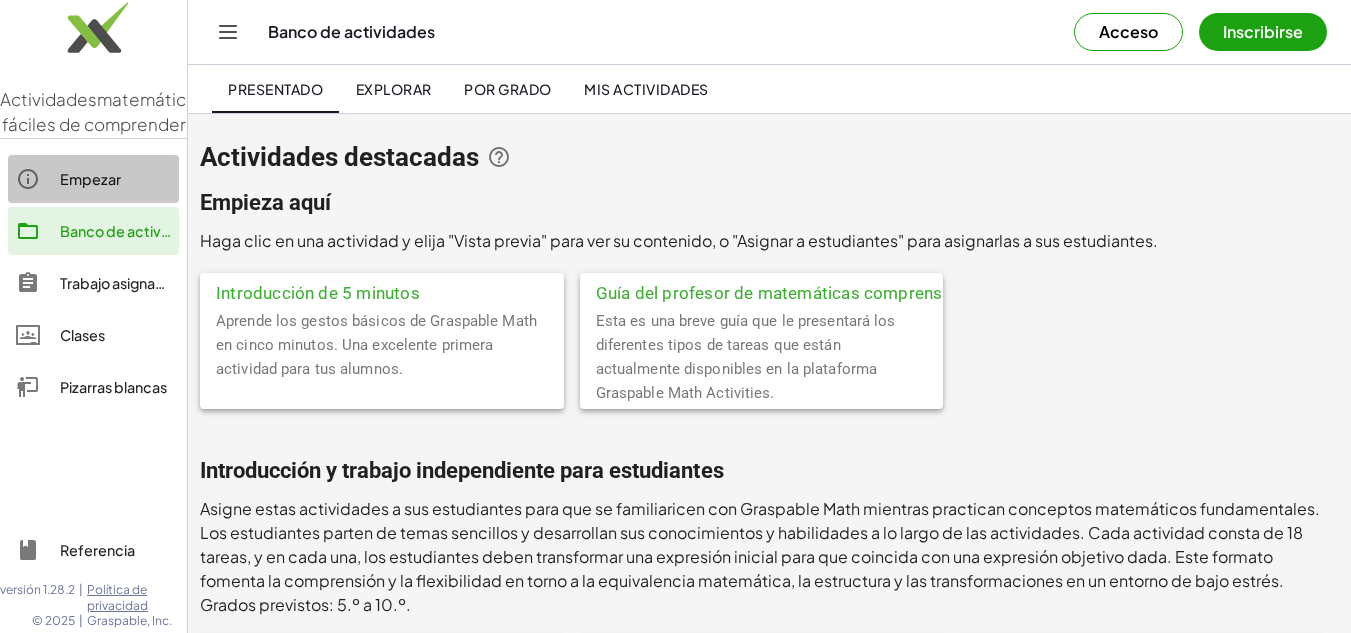 click on "Empezar" at bounding box center [90, 179] 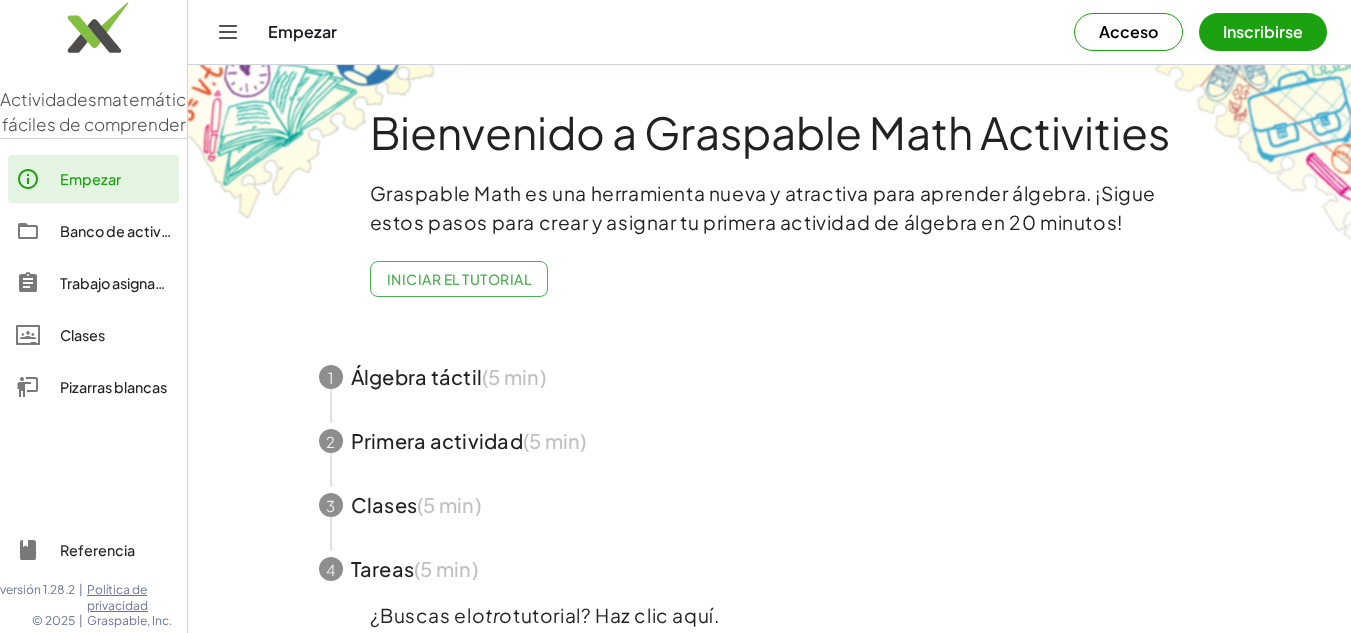 click 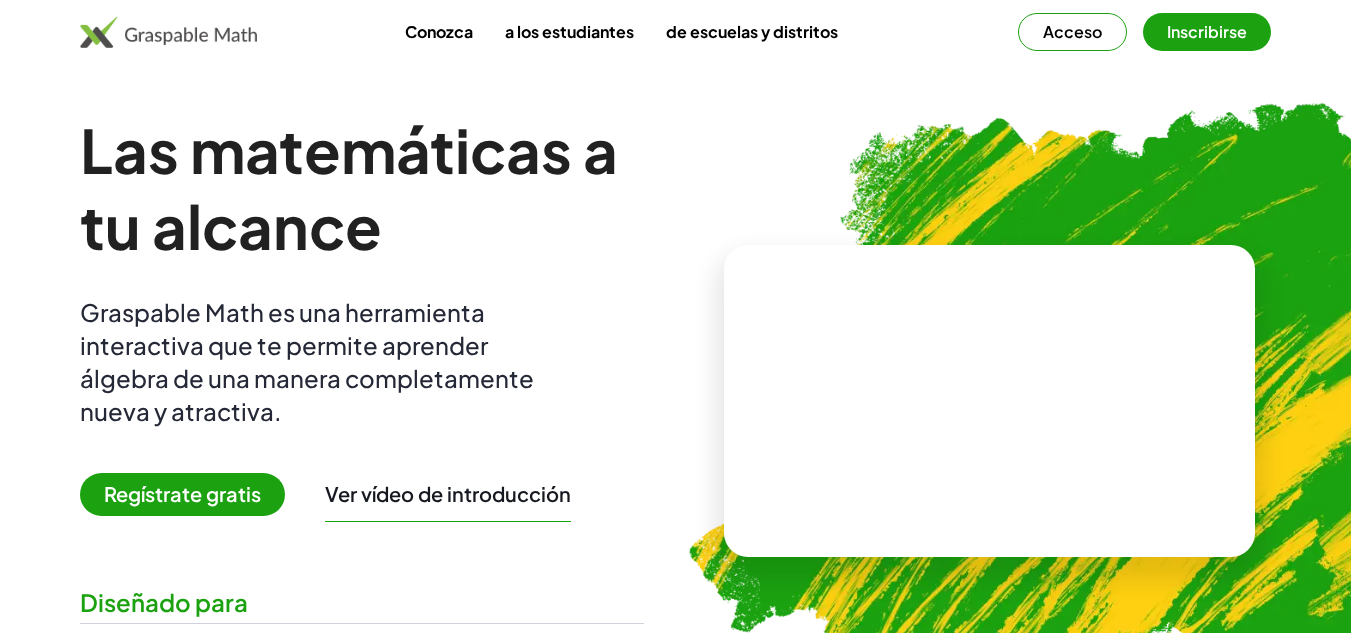 click on "Acceso" at bounding box center (1072, 32) 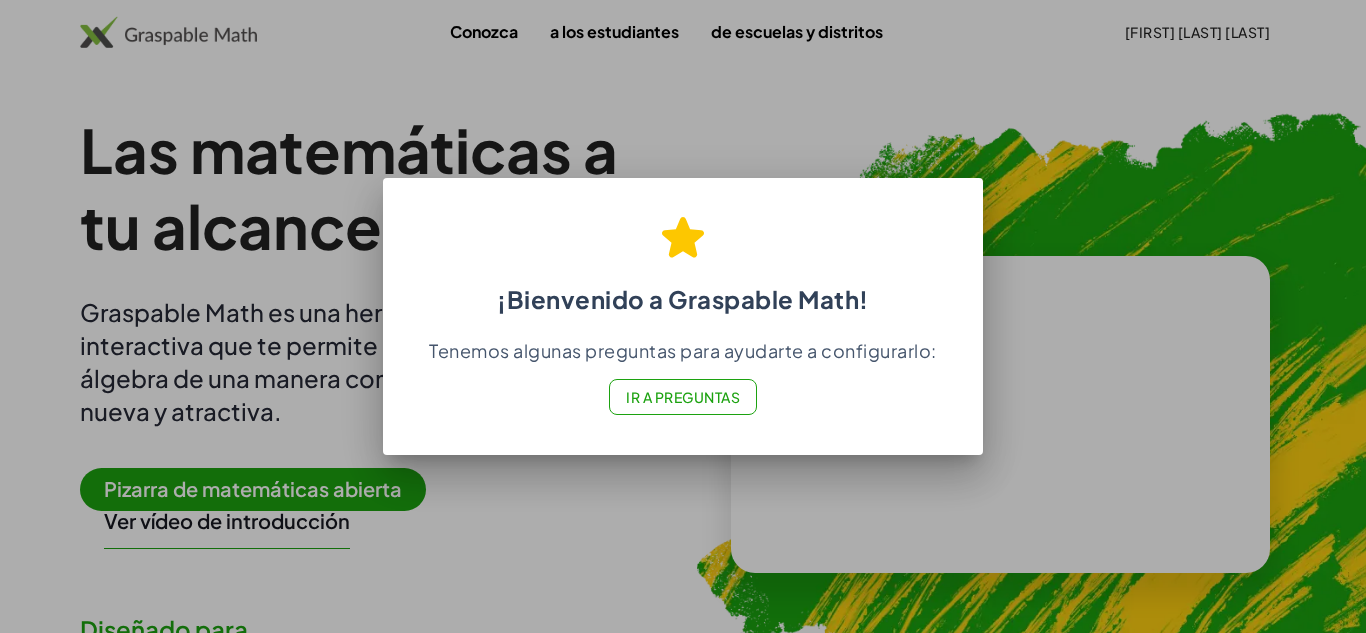 click on "Ir a Preguntas" at bounding box center (683, 397) 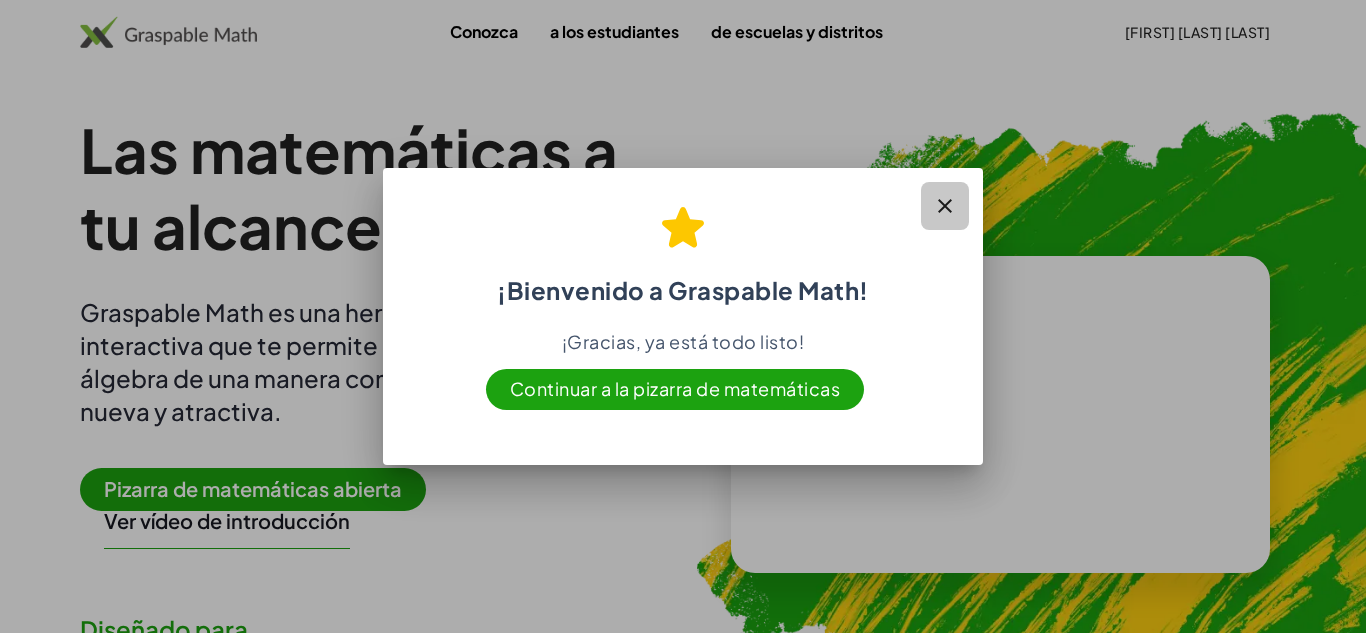 click 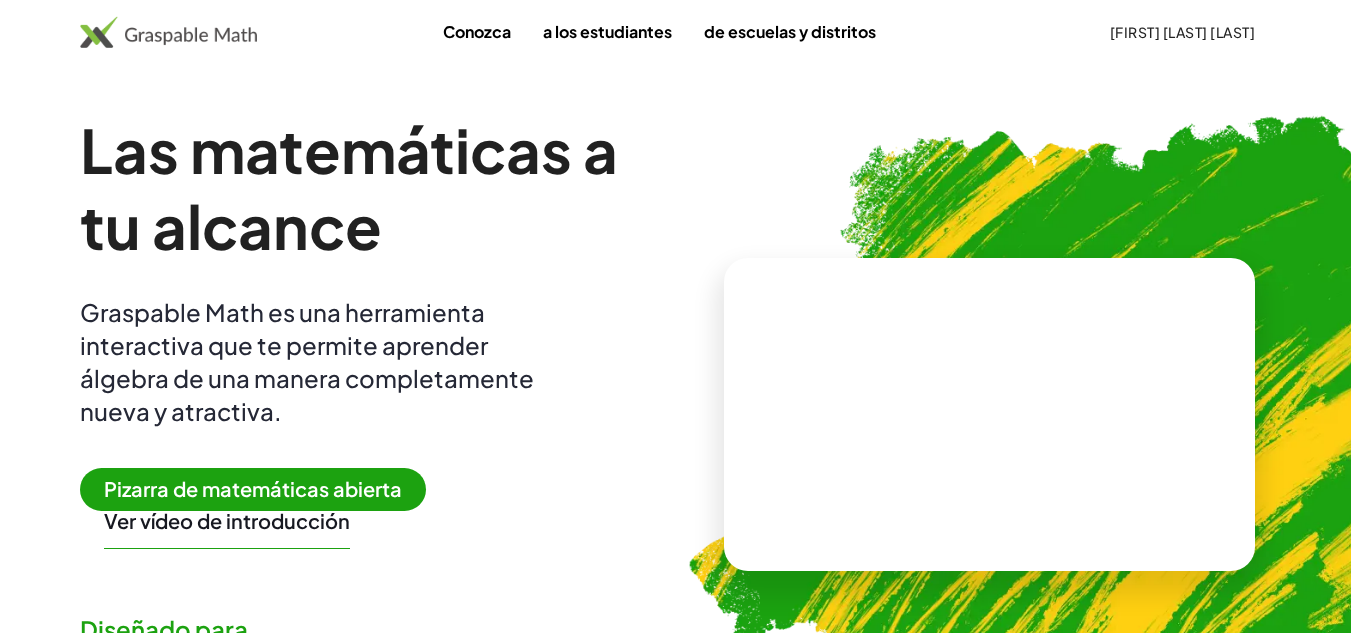 click on "Pizarra de matemáticas abierta" at bounding box center (253, 488) 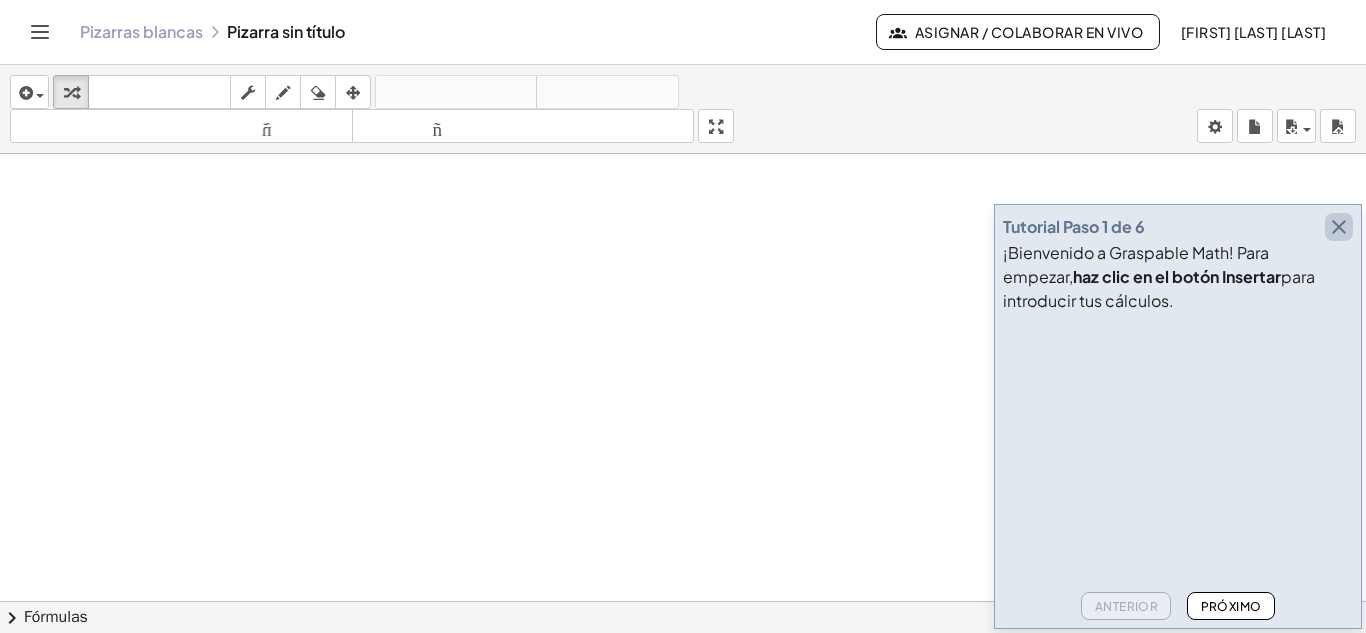 click at bounding box center [1339, 227] 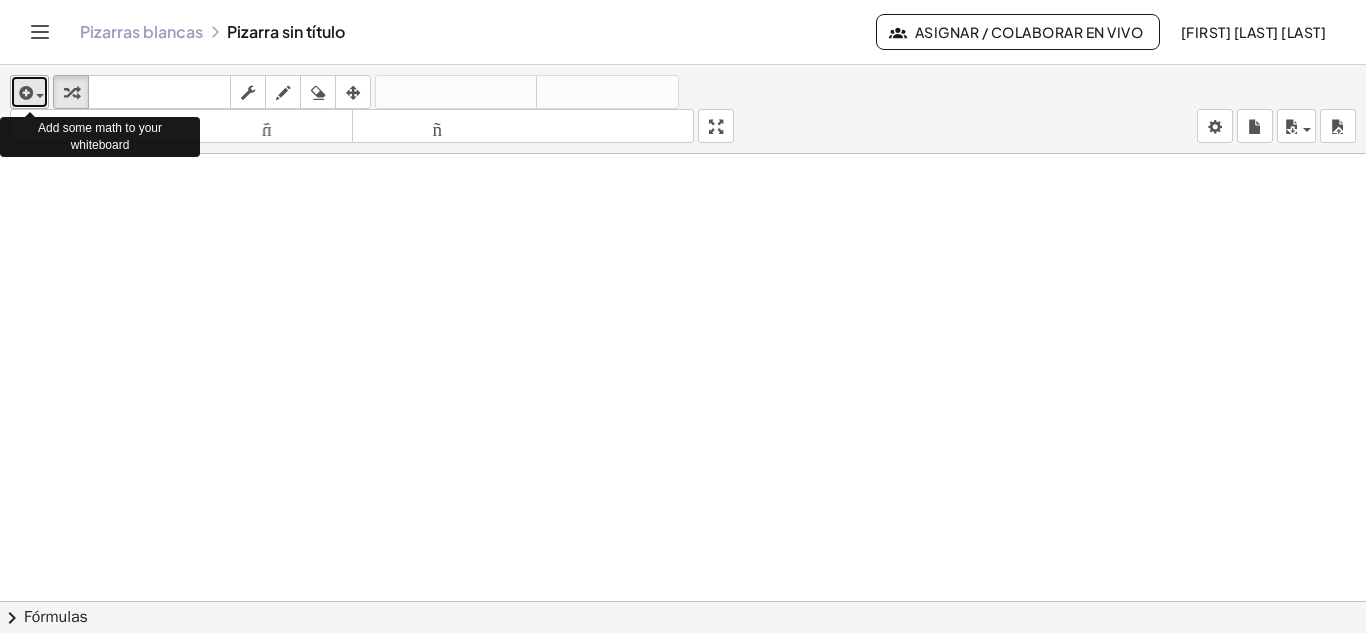 click at bounding box center (29, 92) 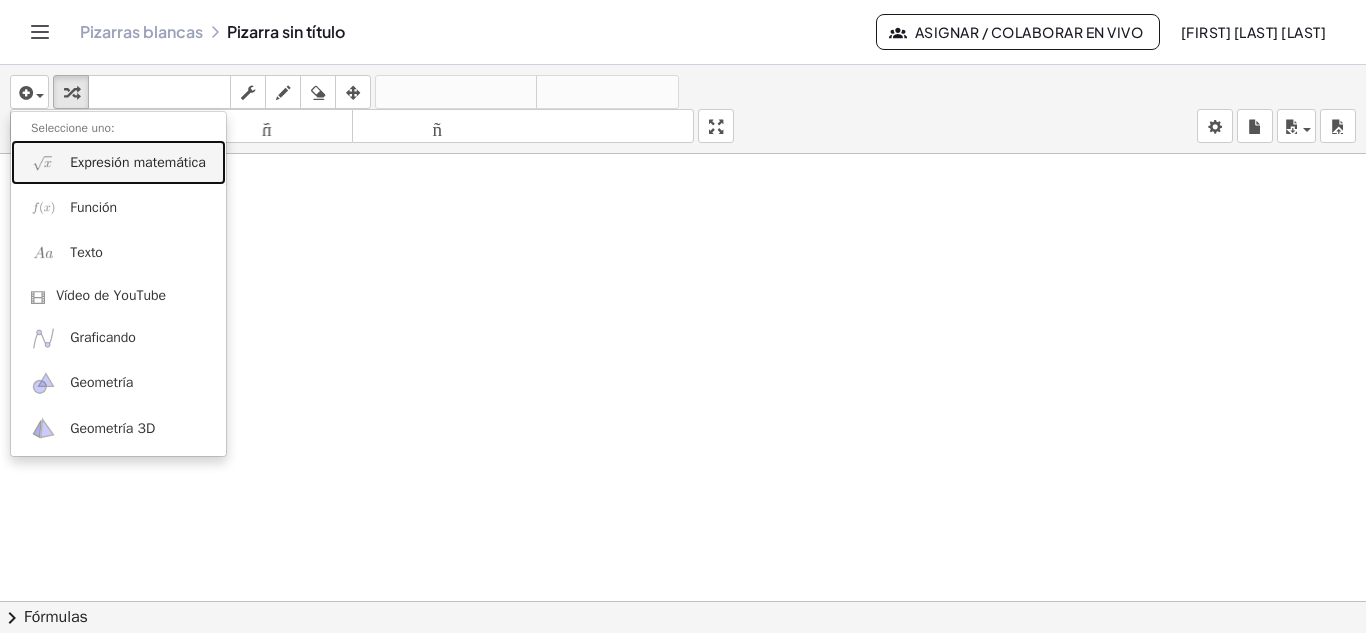 click on "Expresión matemática" at bounding box center (138, 162) 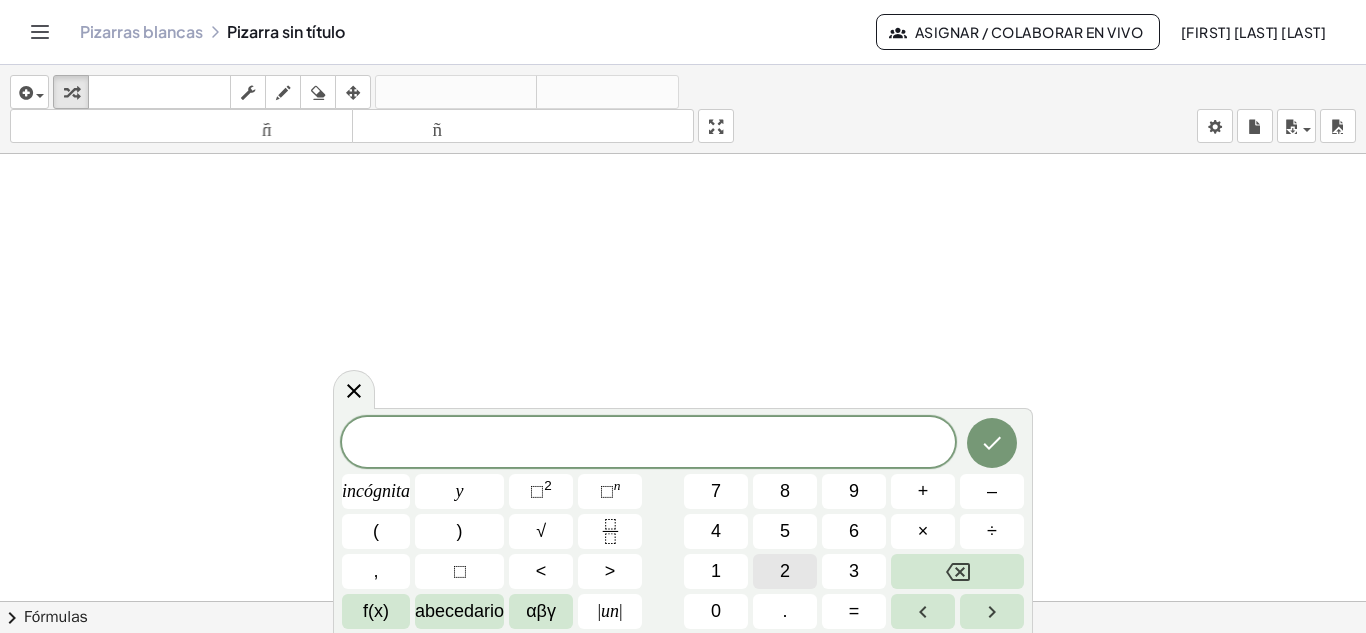 click on "2" at bounding box center [785, 571] 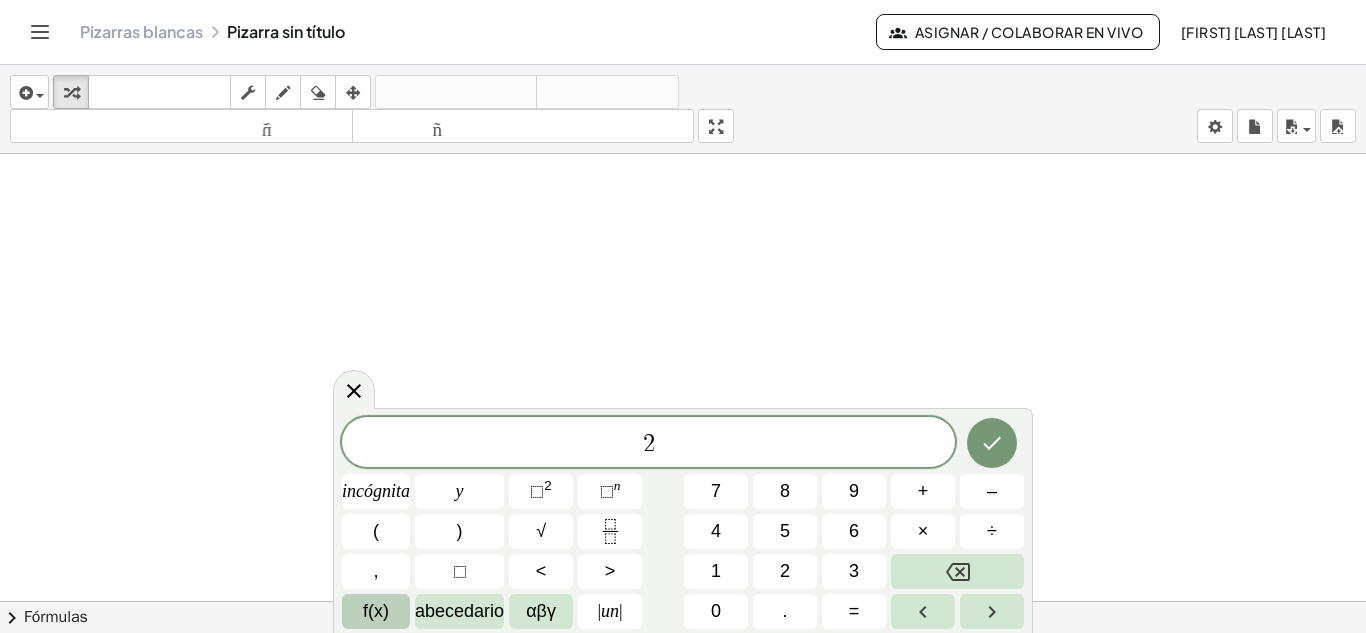 click on "f(x)" at bounding box center [376, 611] 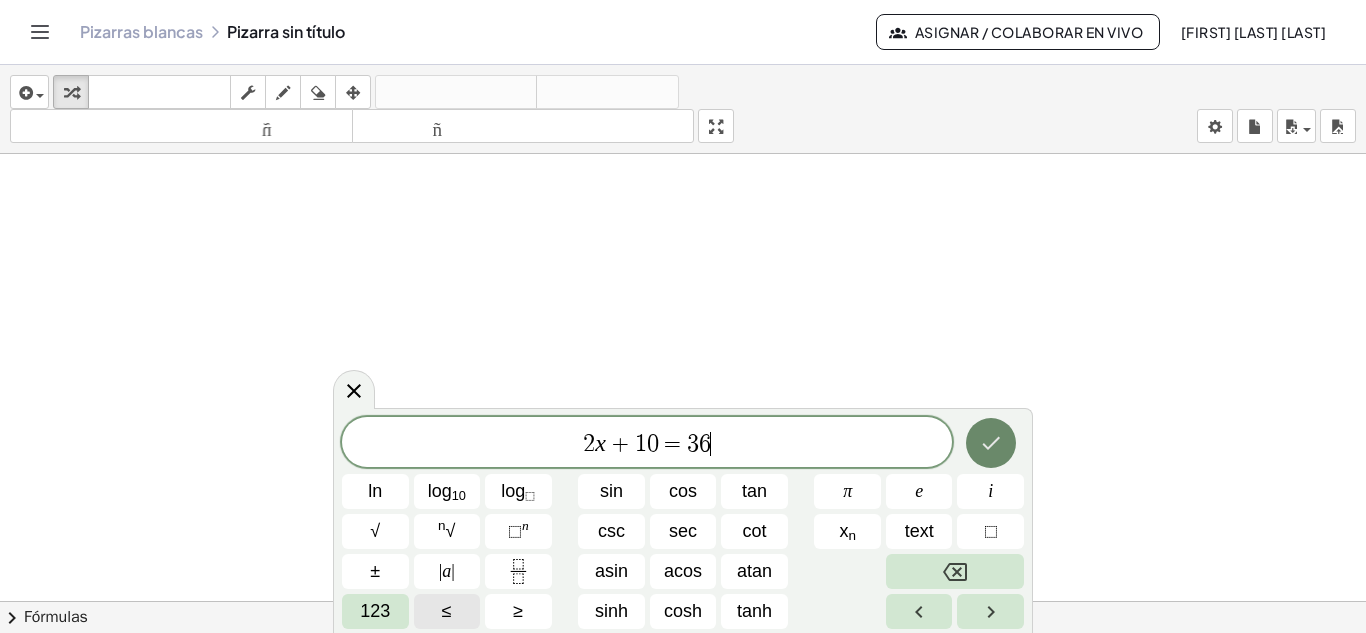 click 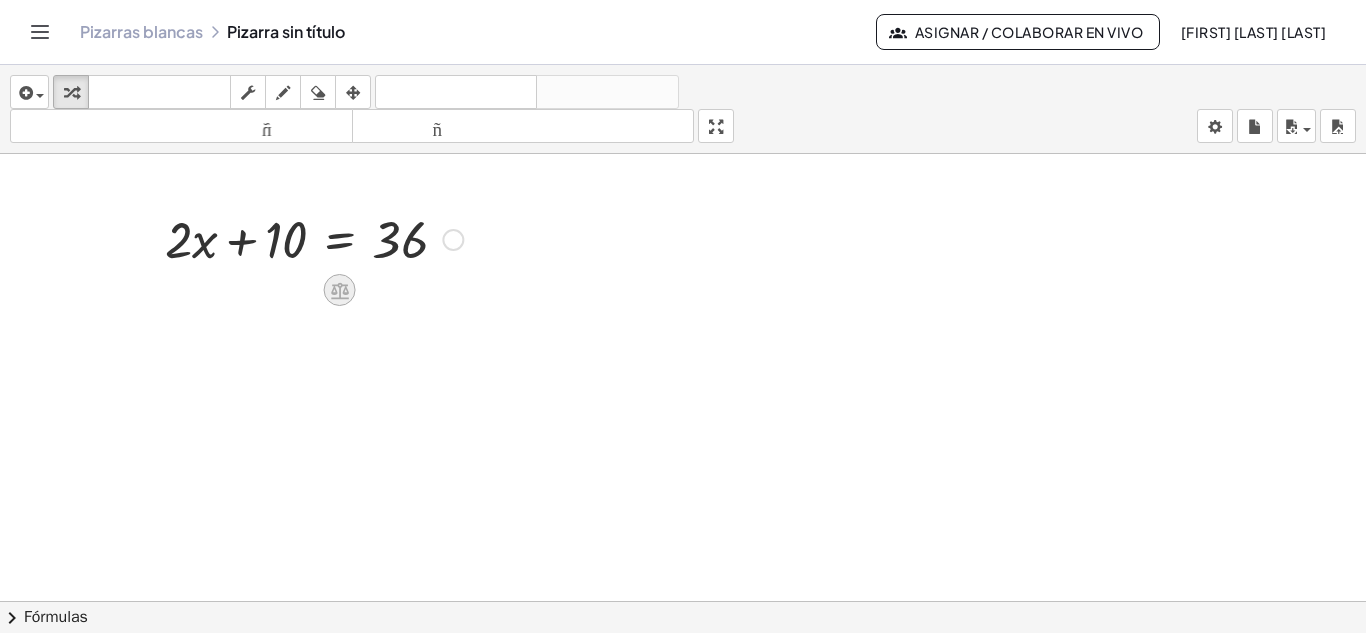 click 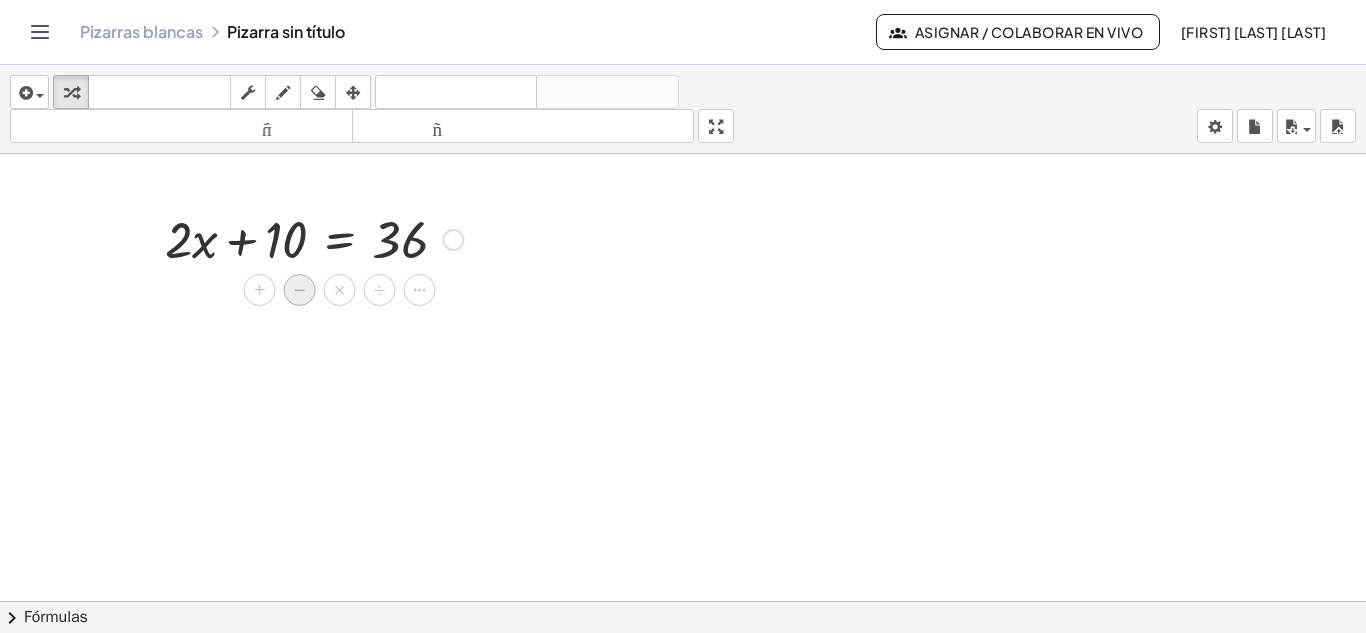 click on "−" at bounding box center (300, 290) 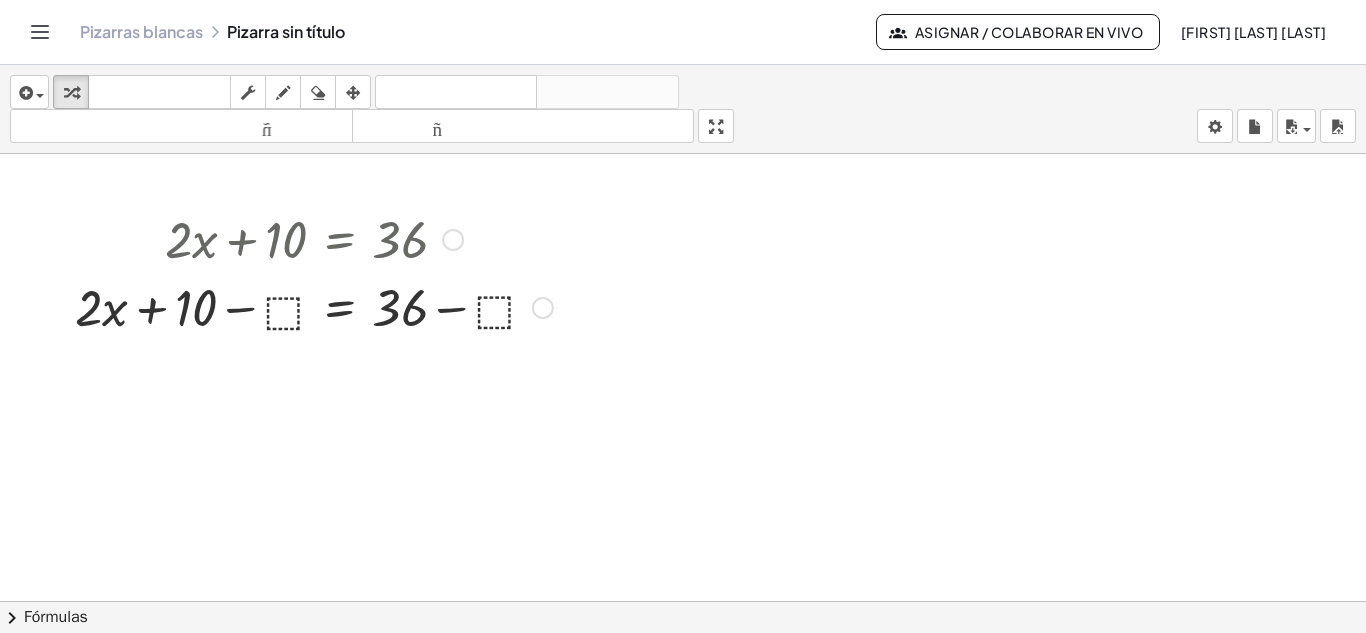click at bounding box center [314, 306] 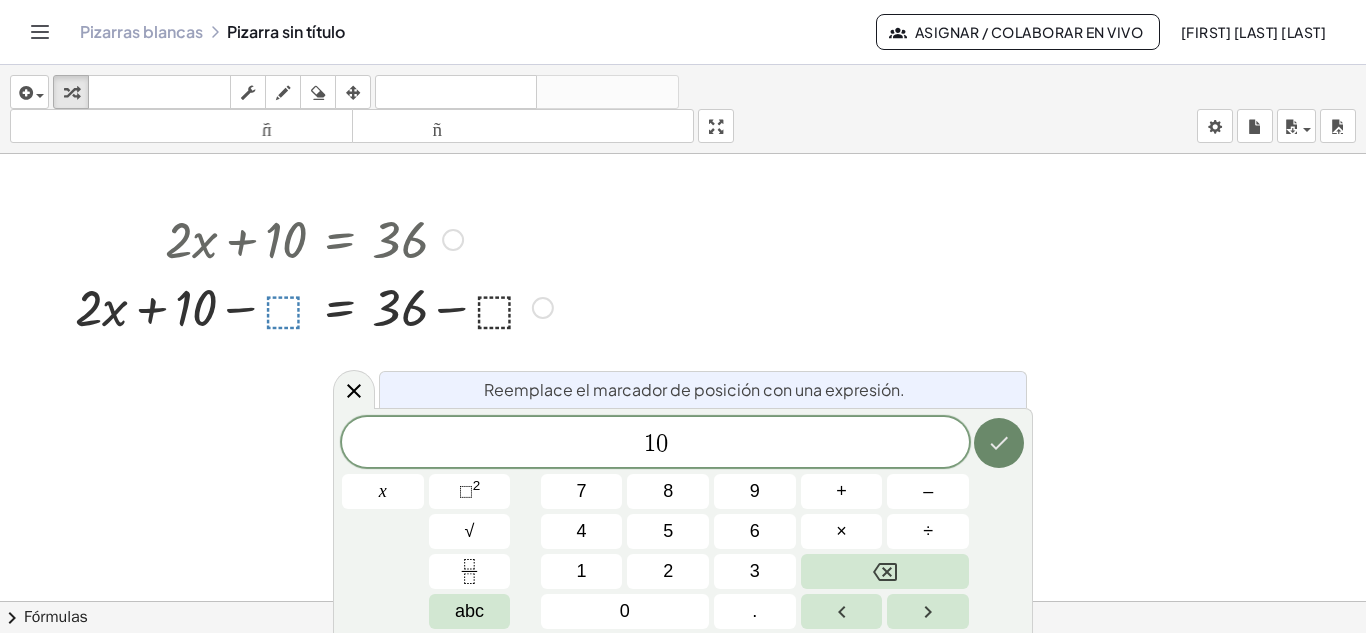 click 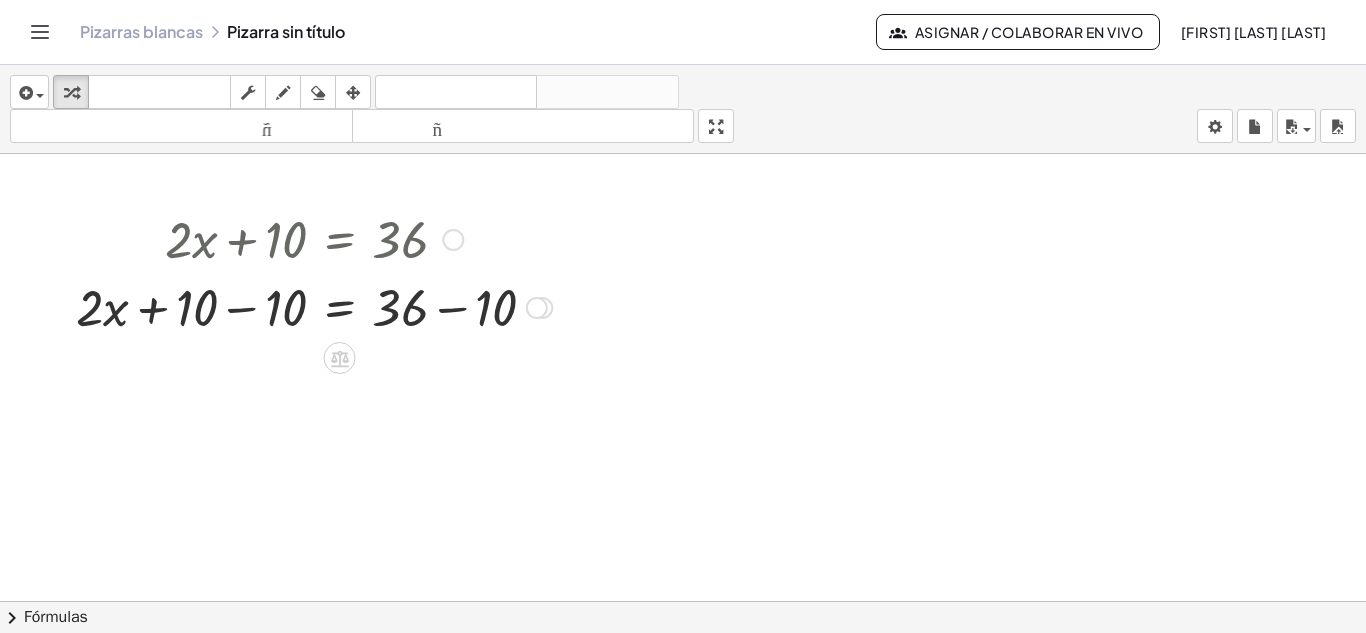 click at bounding box center (314, 306) 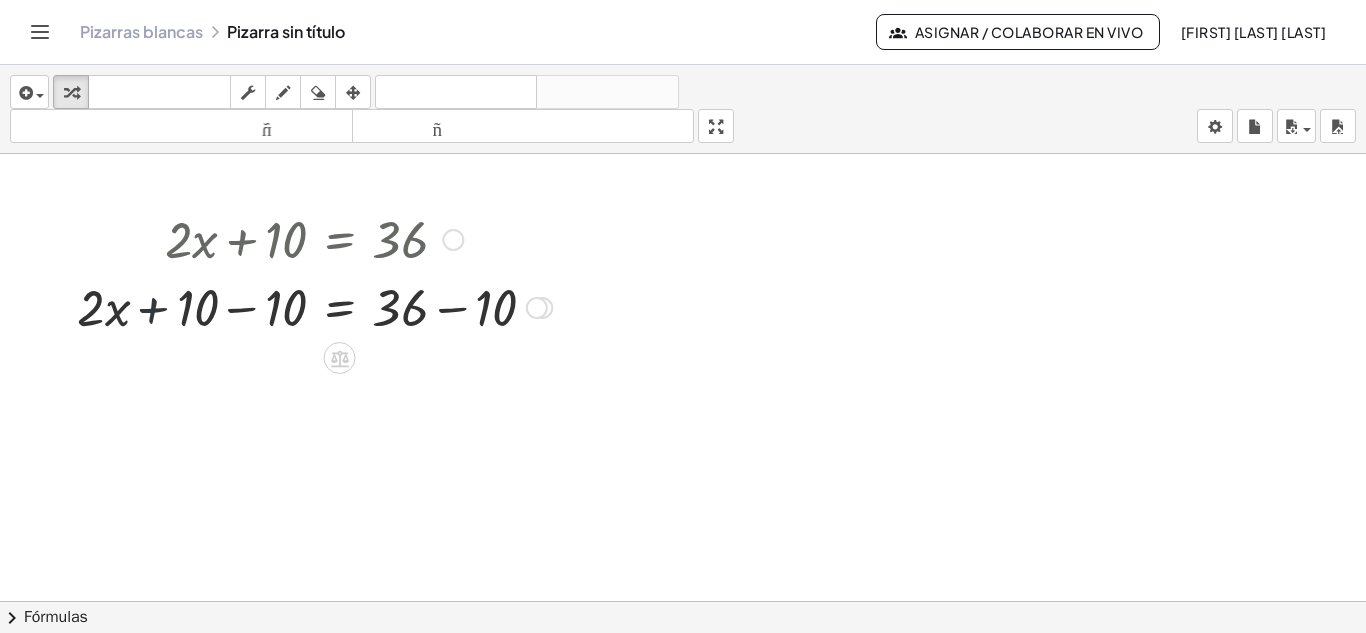click at bounding box center (314, 306) 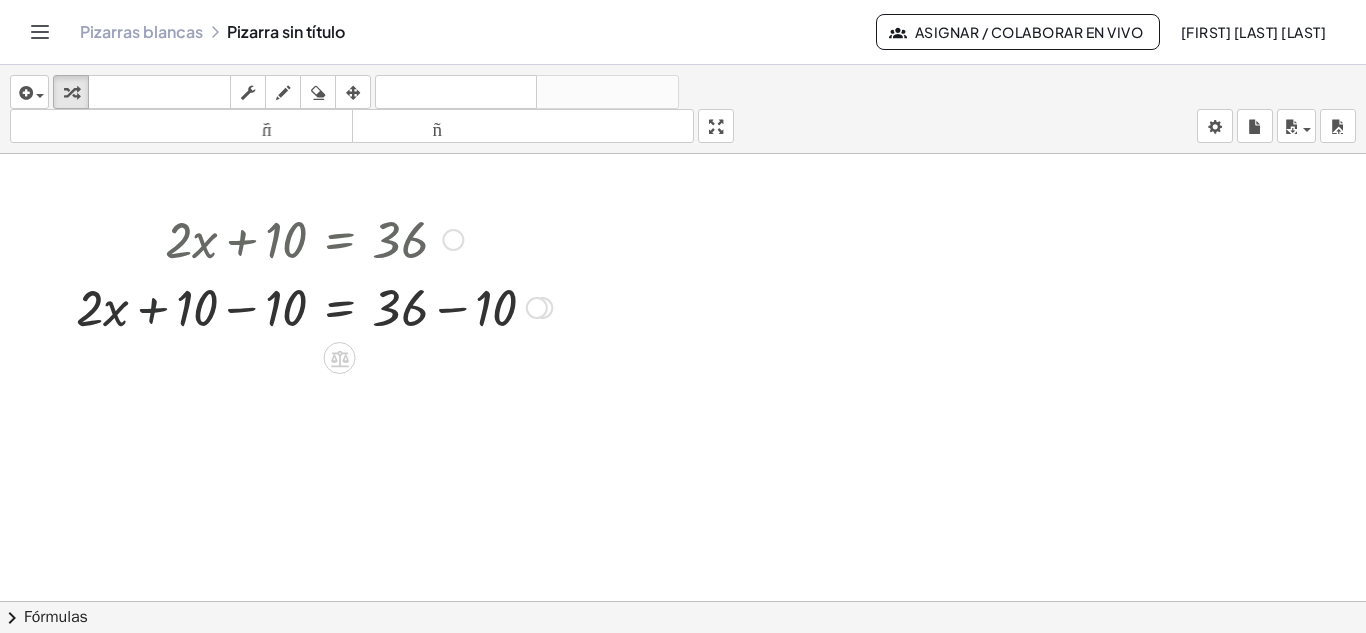 click at bounding box center [314, 306] 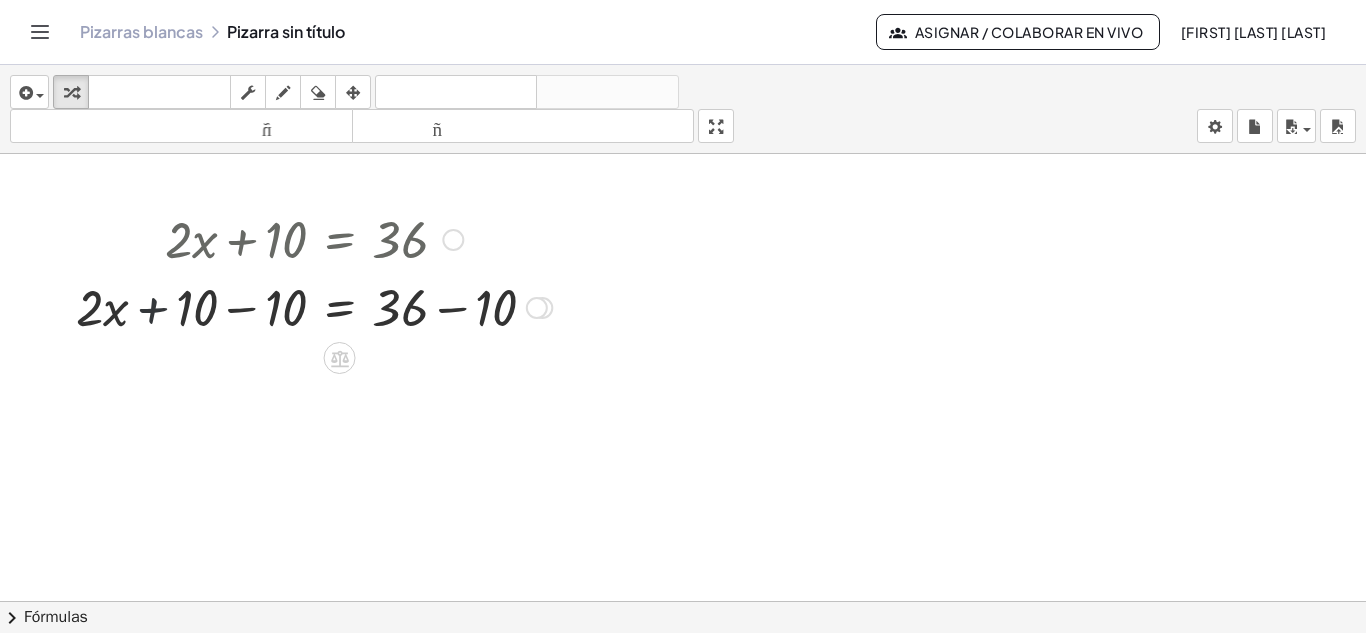 click at bounding box center (314, 306) 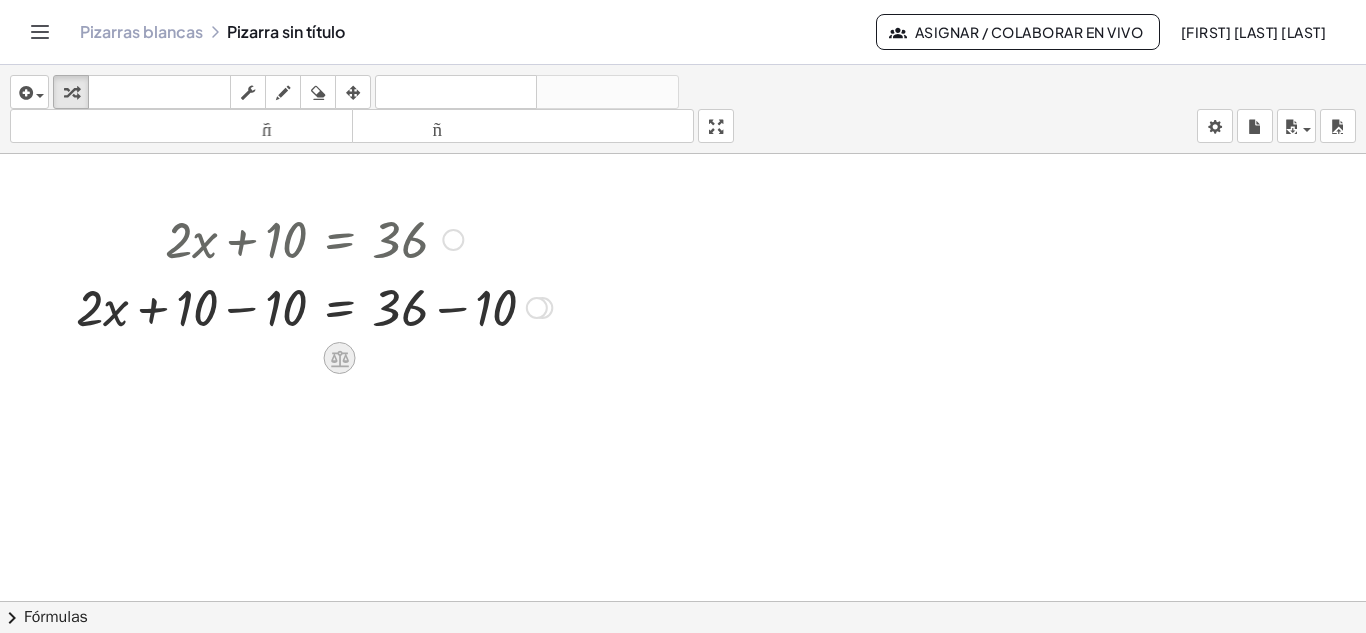 click 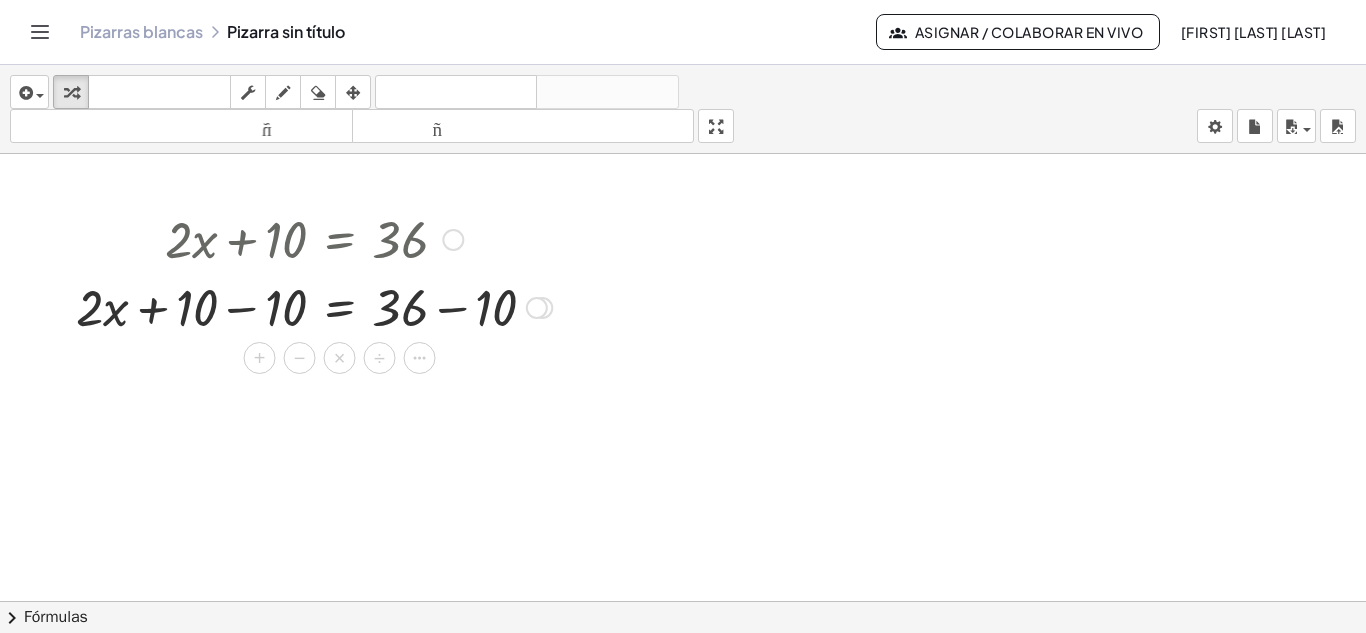 click on "×" at bounding box center [340, 358] 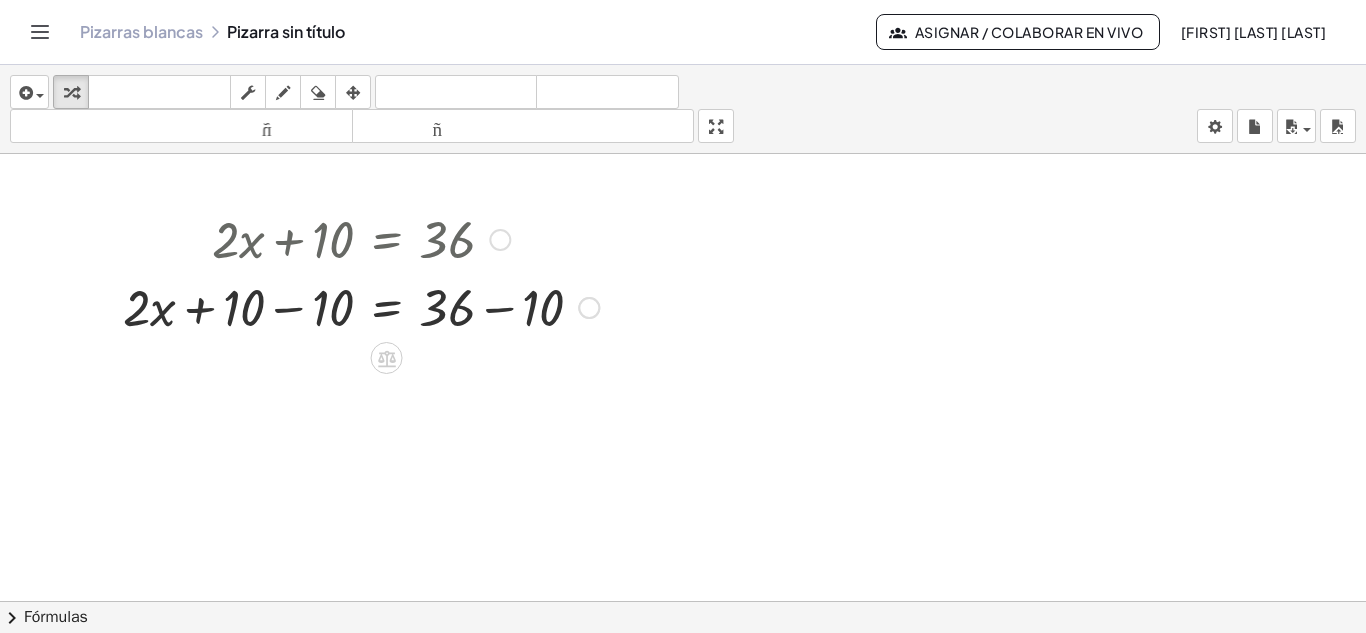 click at bounding box center [361, 306] 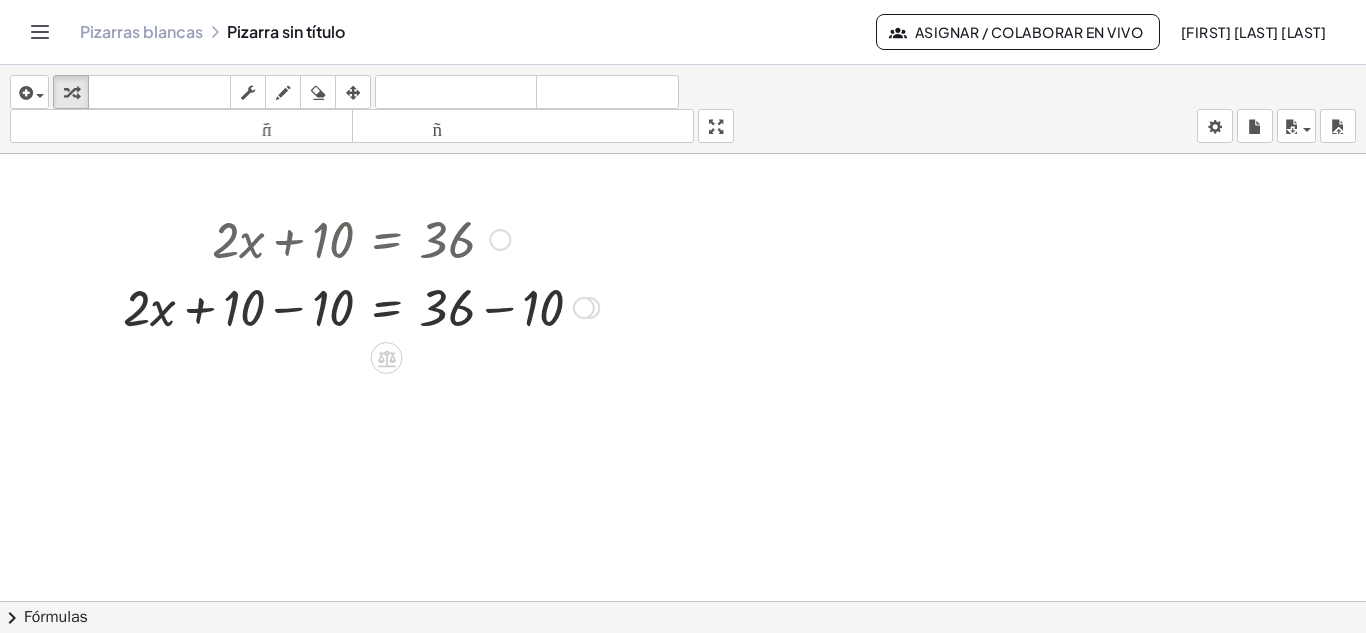 click at bounding box center (361, 306) 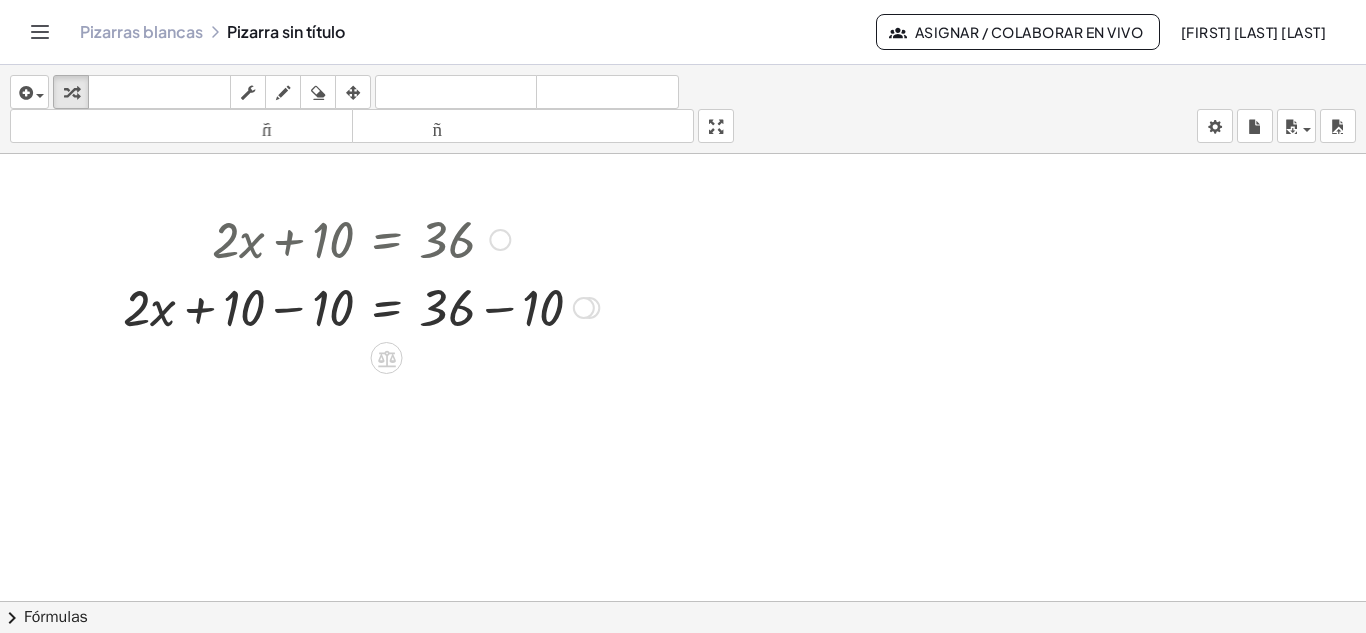 click at bounding box center [361, 306] 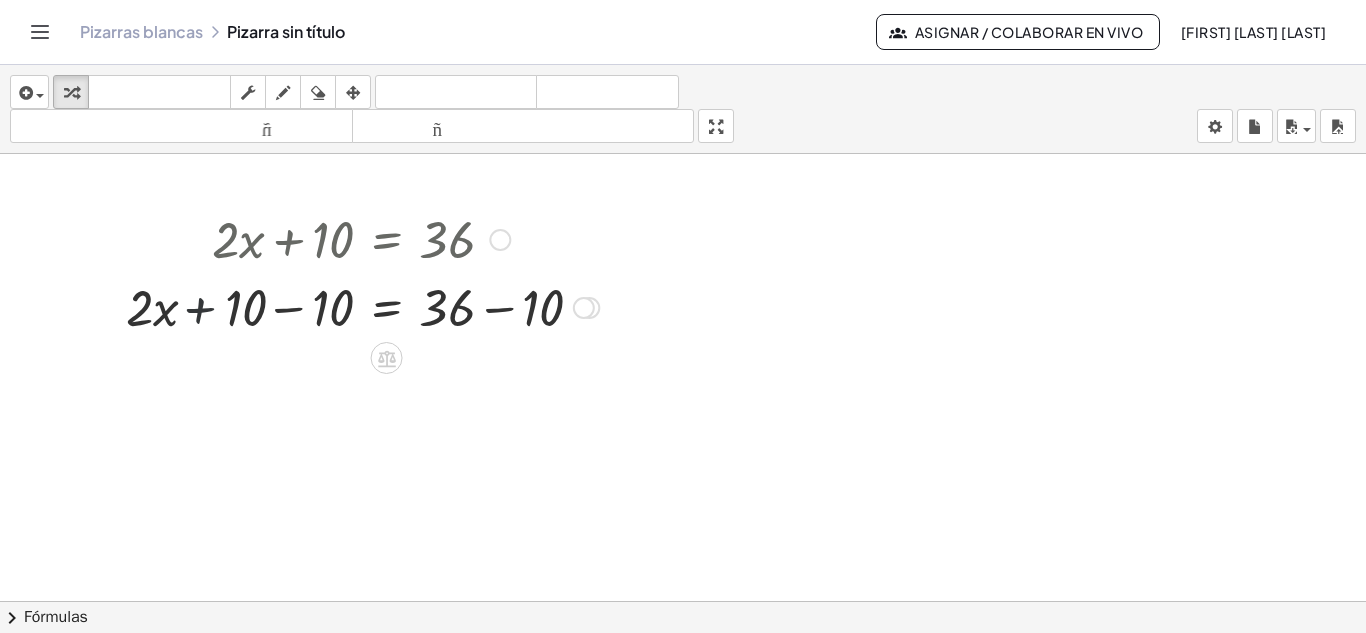 click at bounding box center (361, 306) 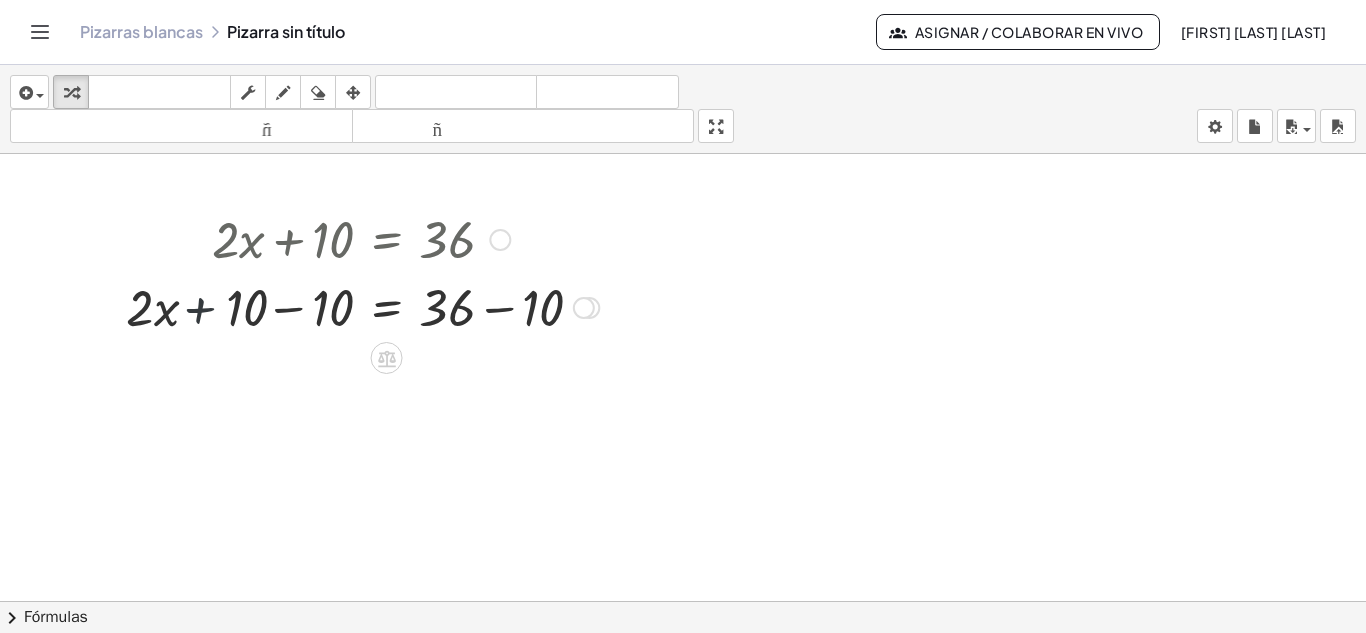 click at bounding box center [361, 306] 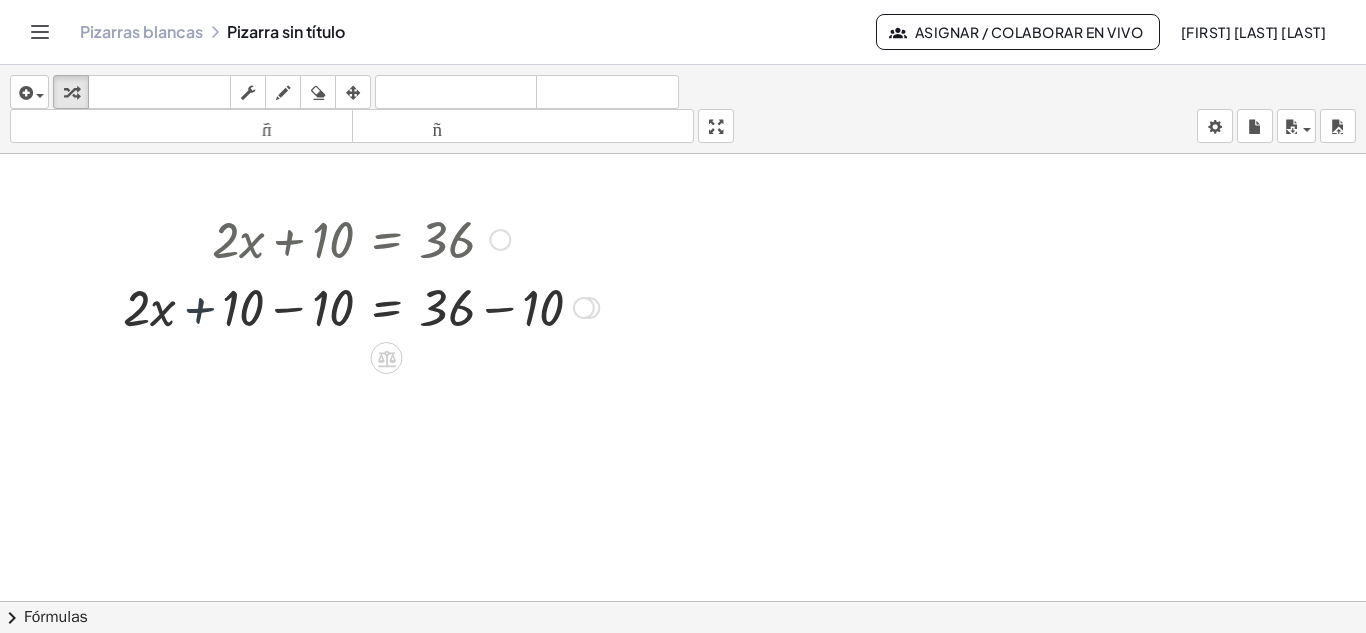 click at bounding box center (361, 306) 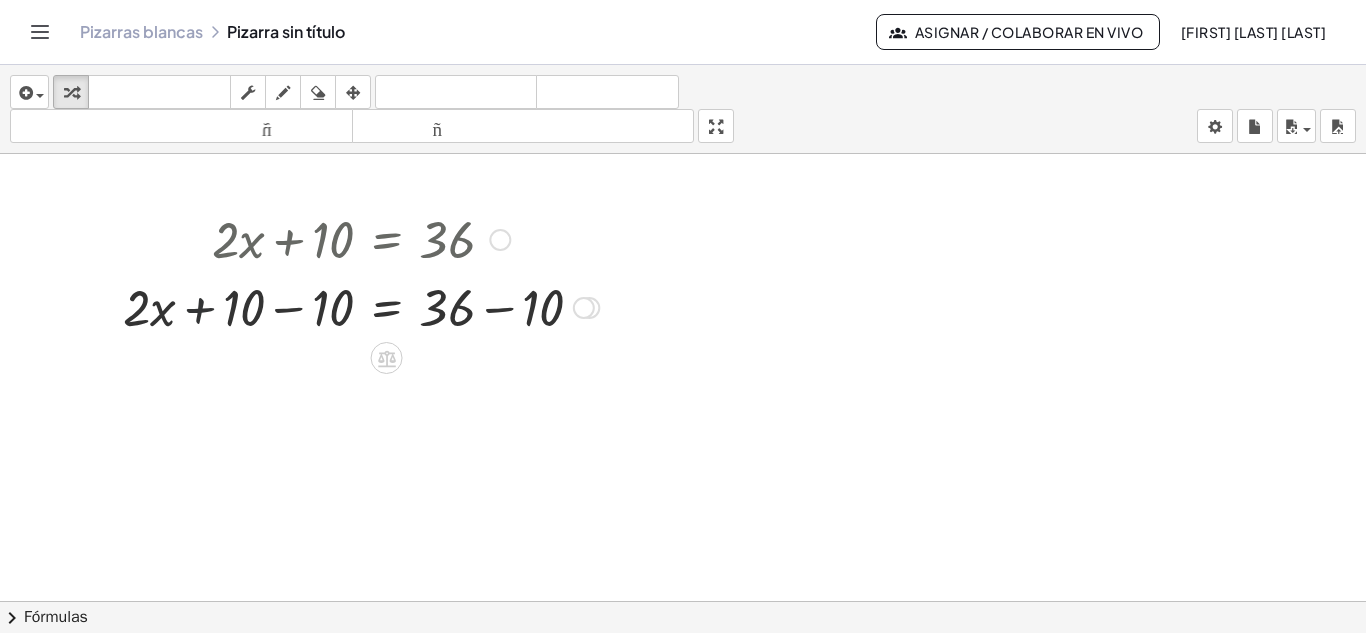 click at bounding box center (361, 306) 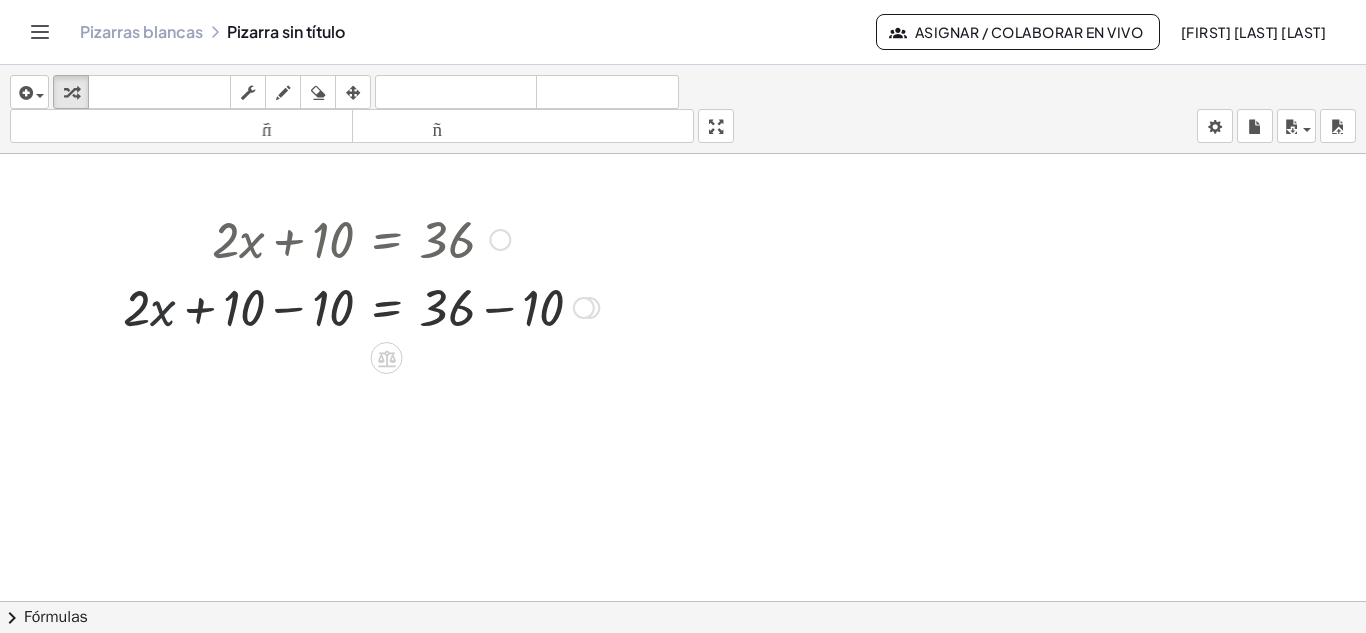 click at bounding box center (361, 306) 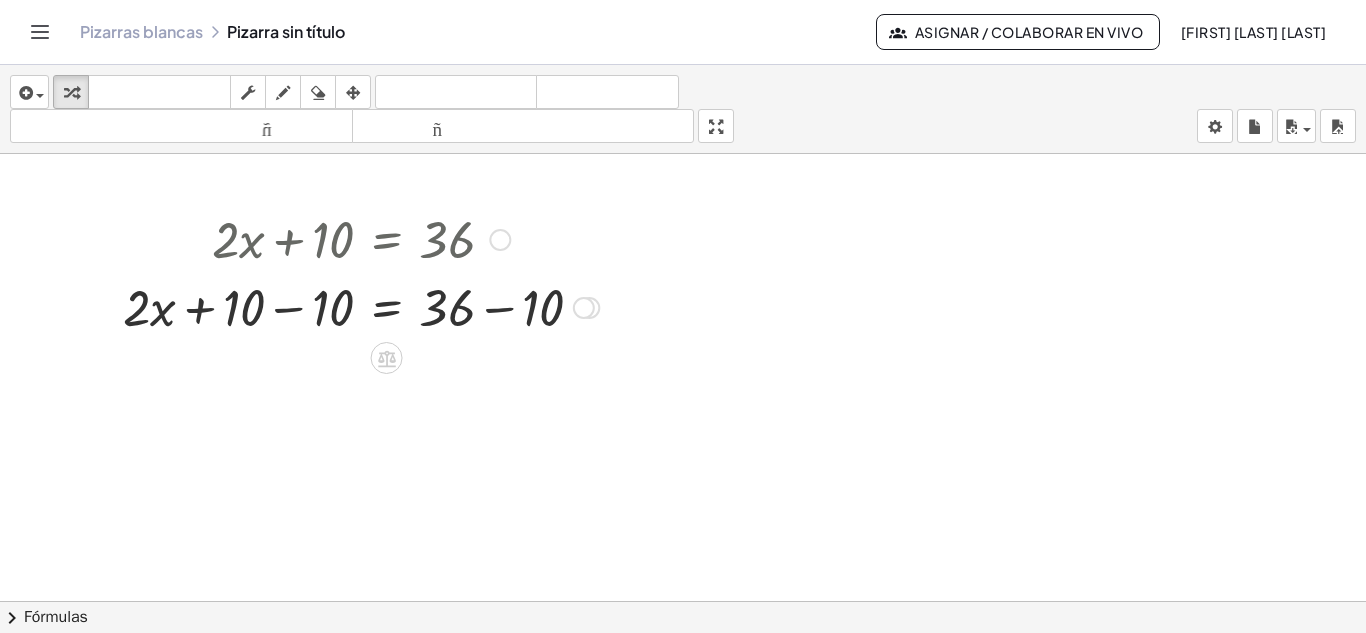 click at bounding box center [361, 306] 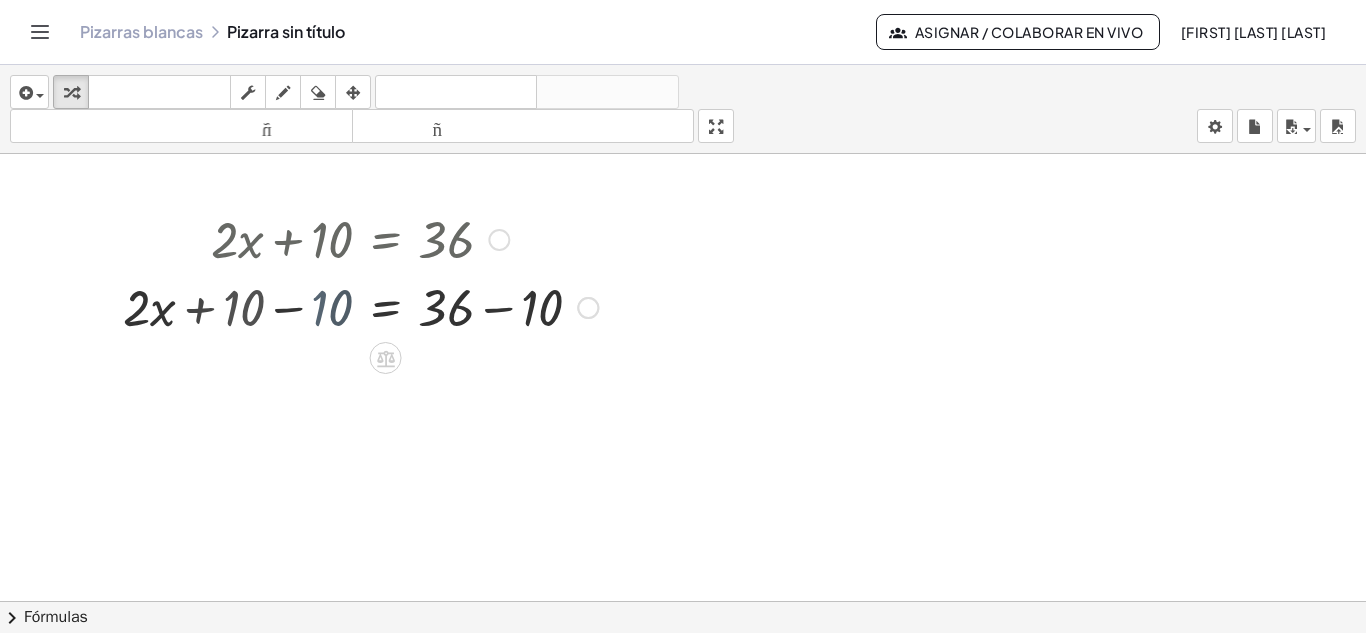 click at bounding box center [404, 306] 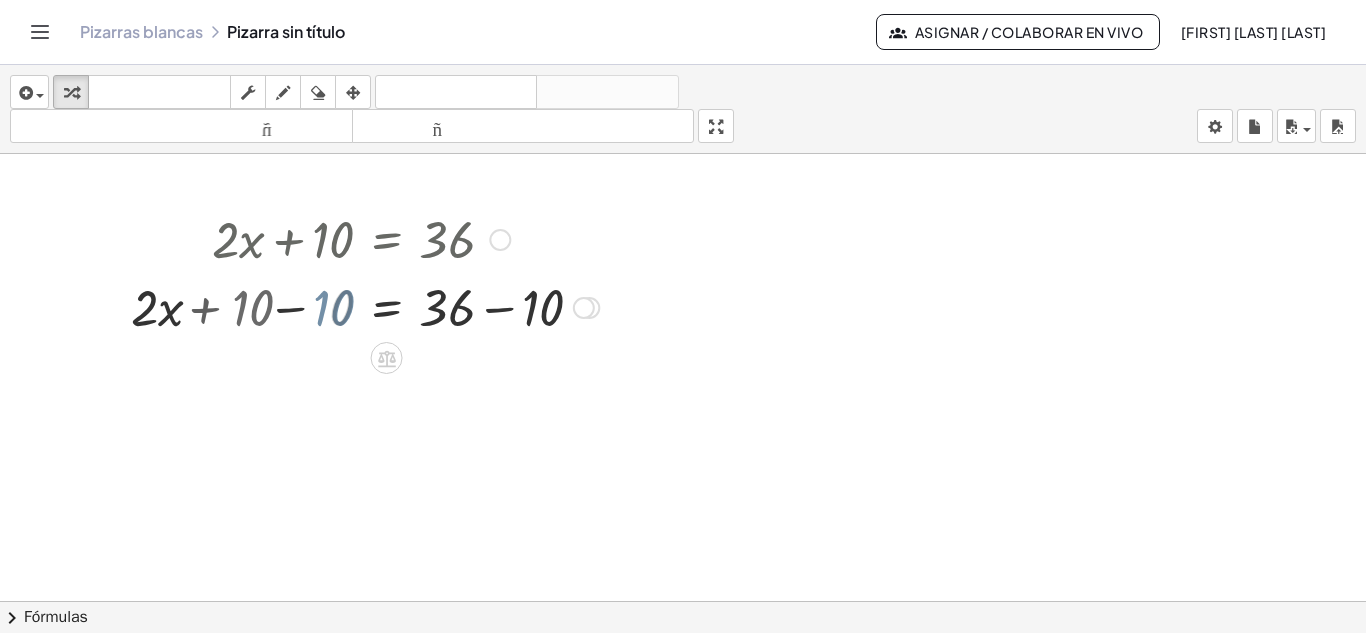 click at bounding box center (361, 306) 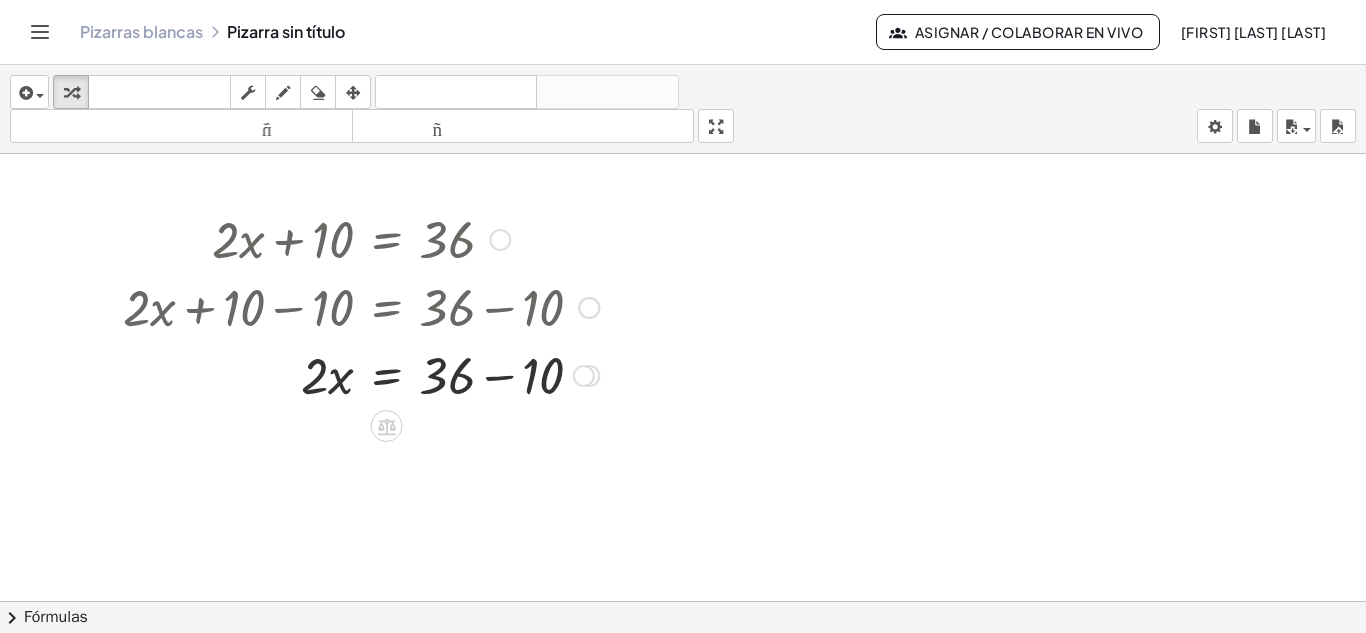 click at bounding box center (361, 374) 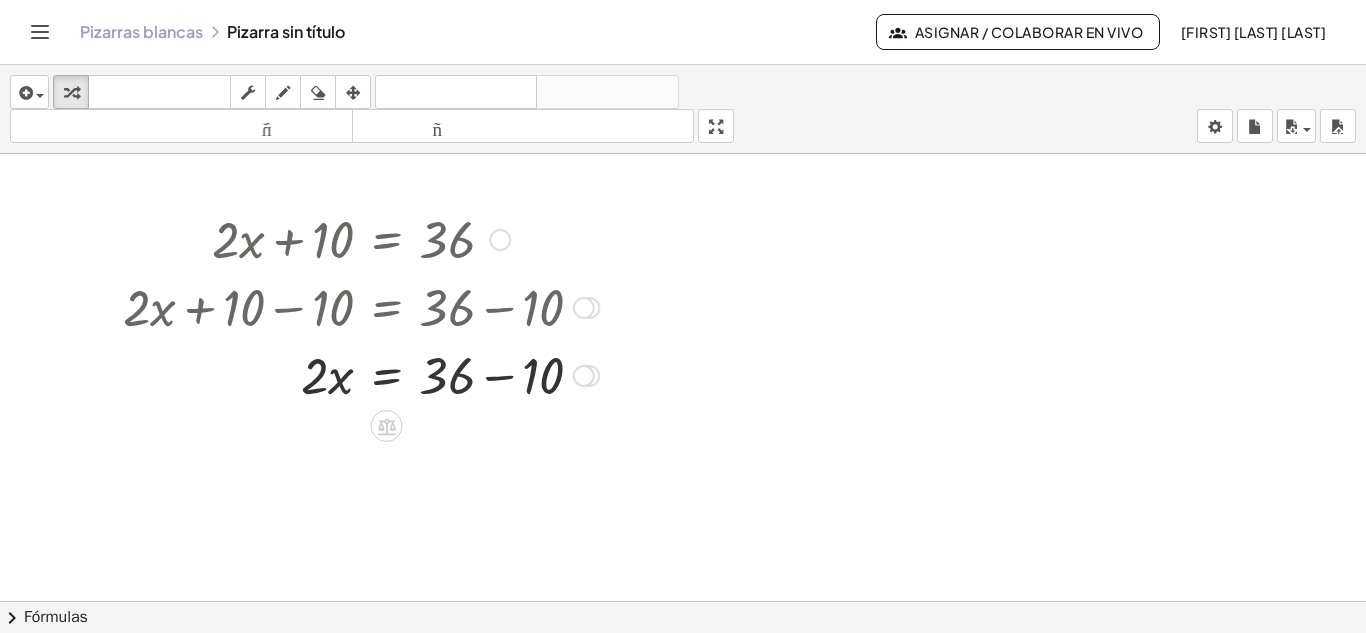 click at bounding box center (361, 374) 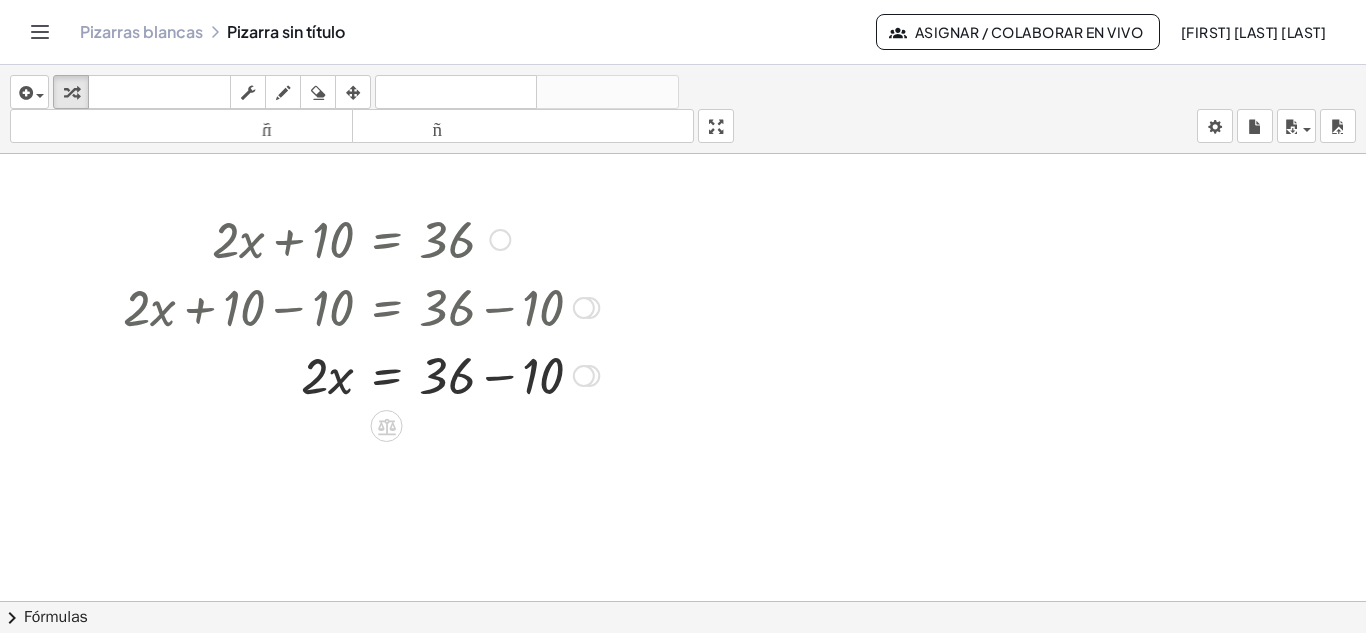 click at bounding box center (584, 376) 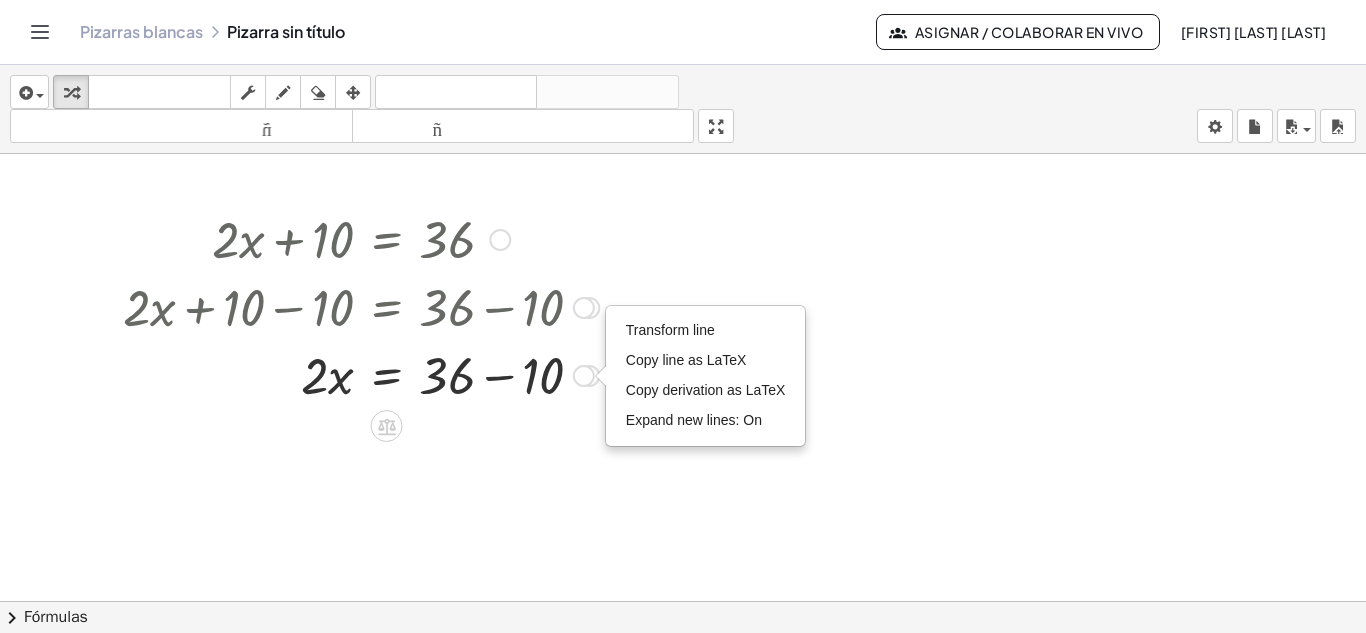 click on "Transform line Copy line as LaTeX Copy derivation as LaTeX Expand new lines: On" at bounding box center [584, 376] 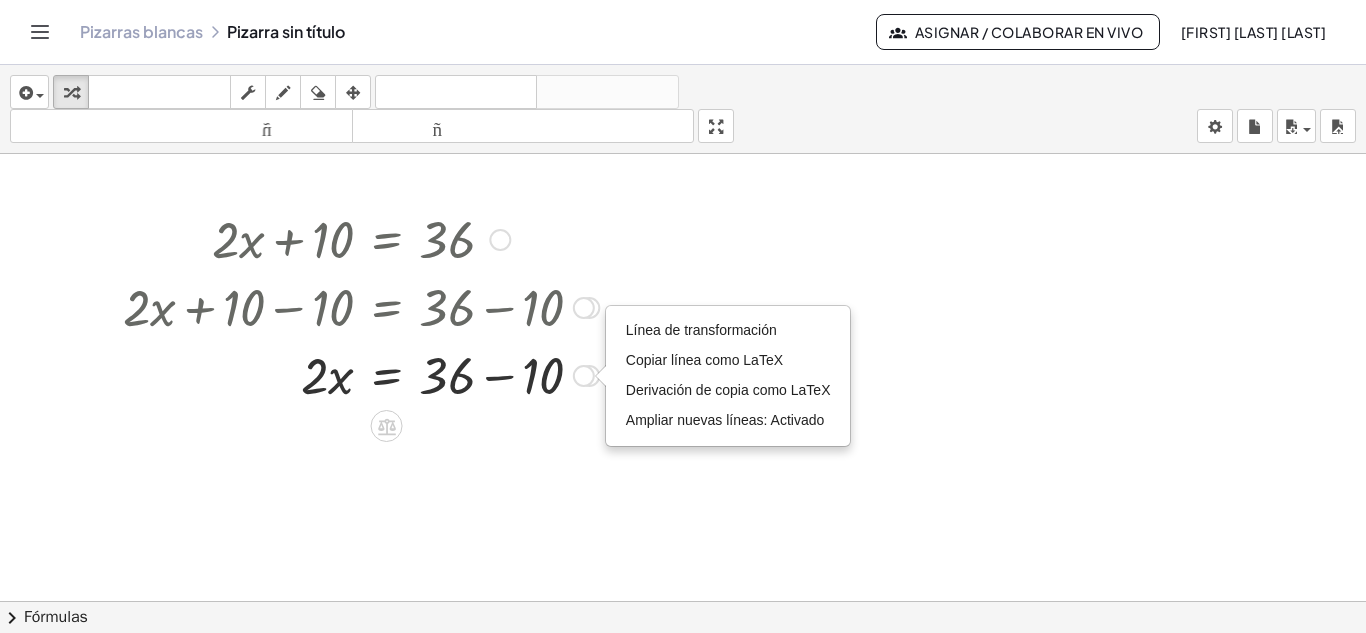 click at bounding box center (361, 374) 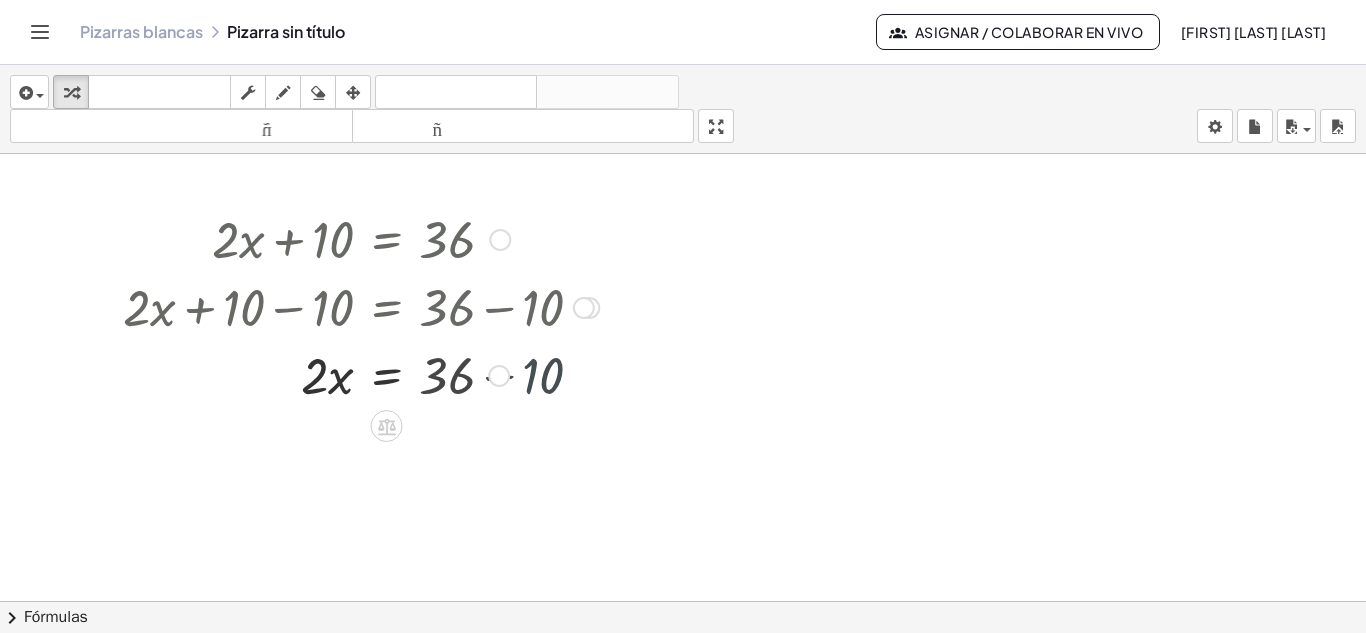 click at bounding box center [361, 374] 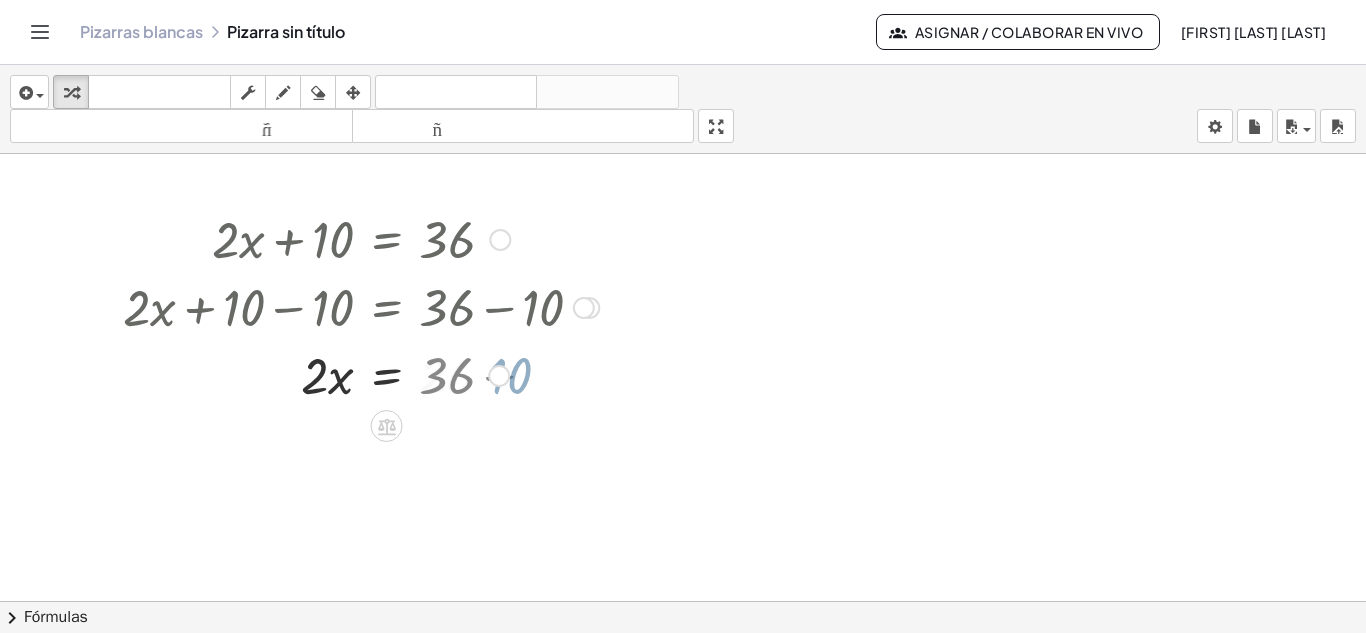click at bounding box center (361, 374) 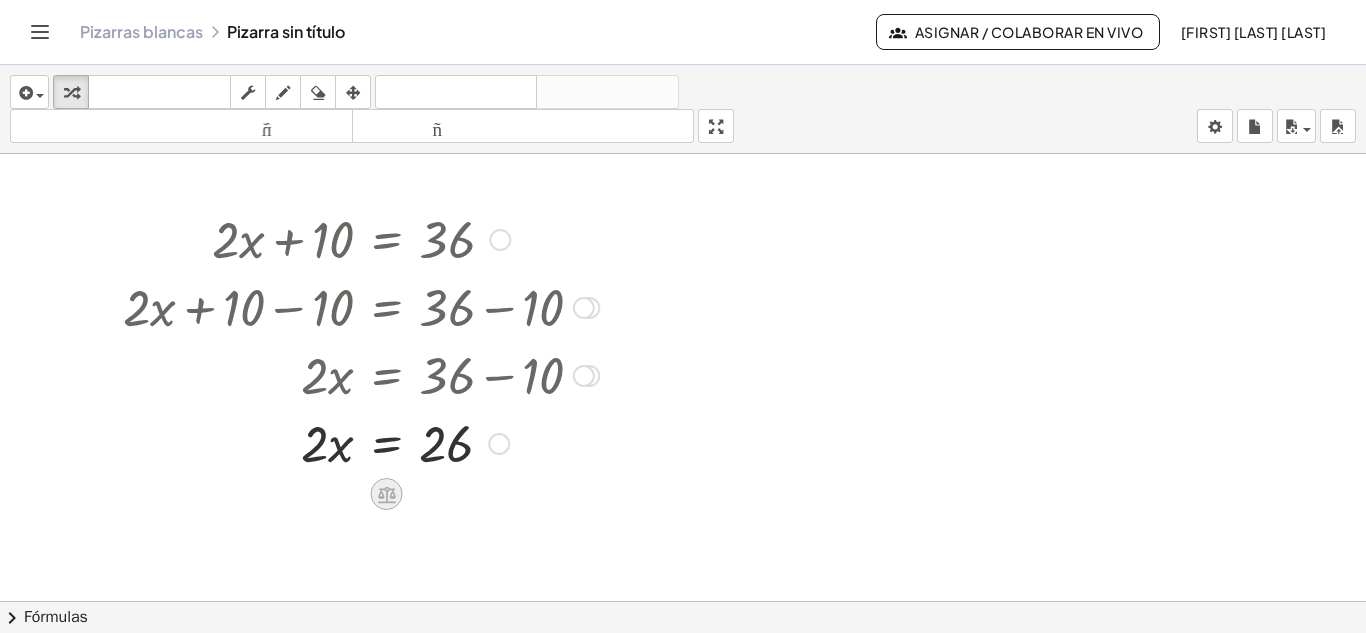 click 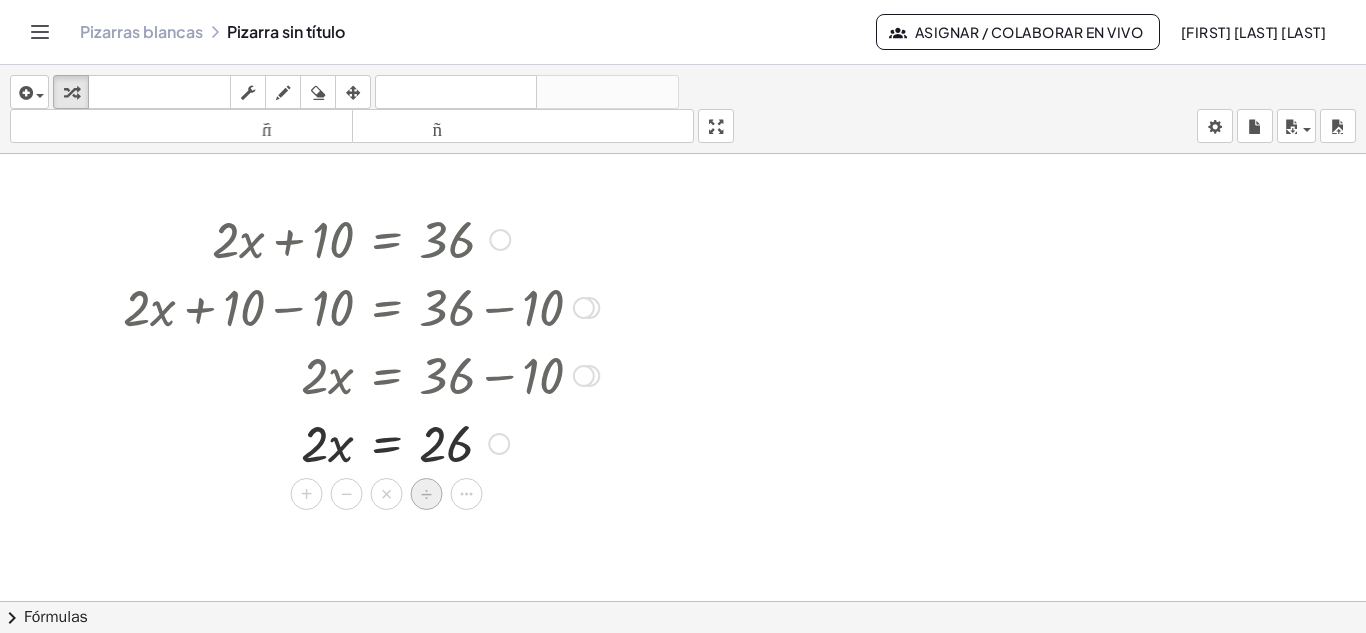 click on "÷" at bounding box center [427, 494] 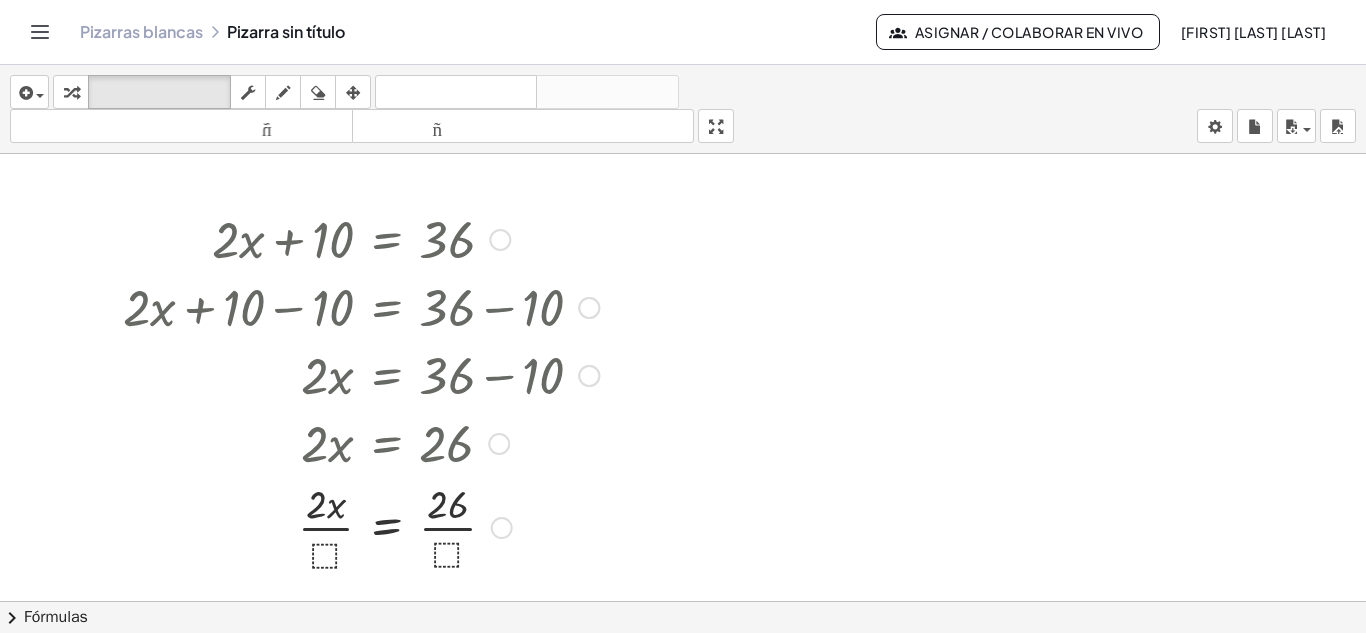 click at bounding box center (361, 526) 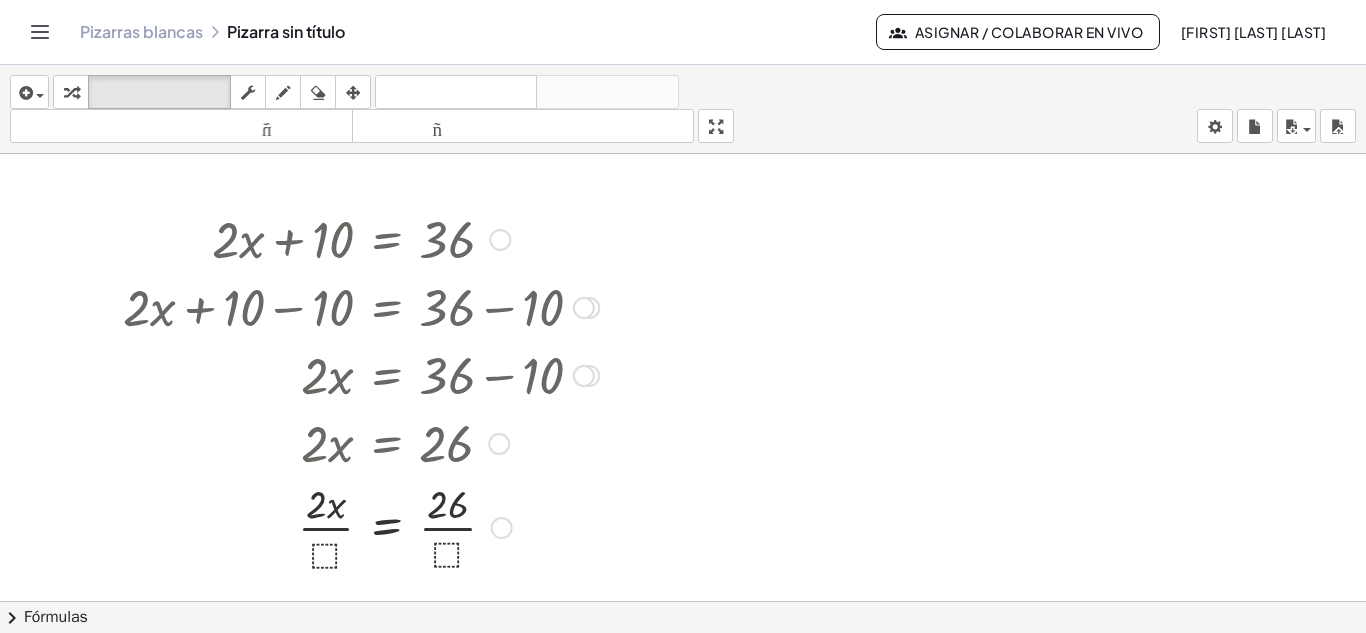 click at bounding box center [502, 528] 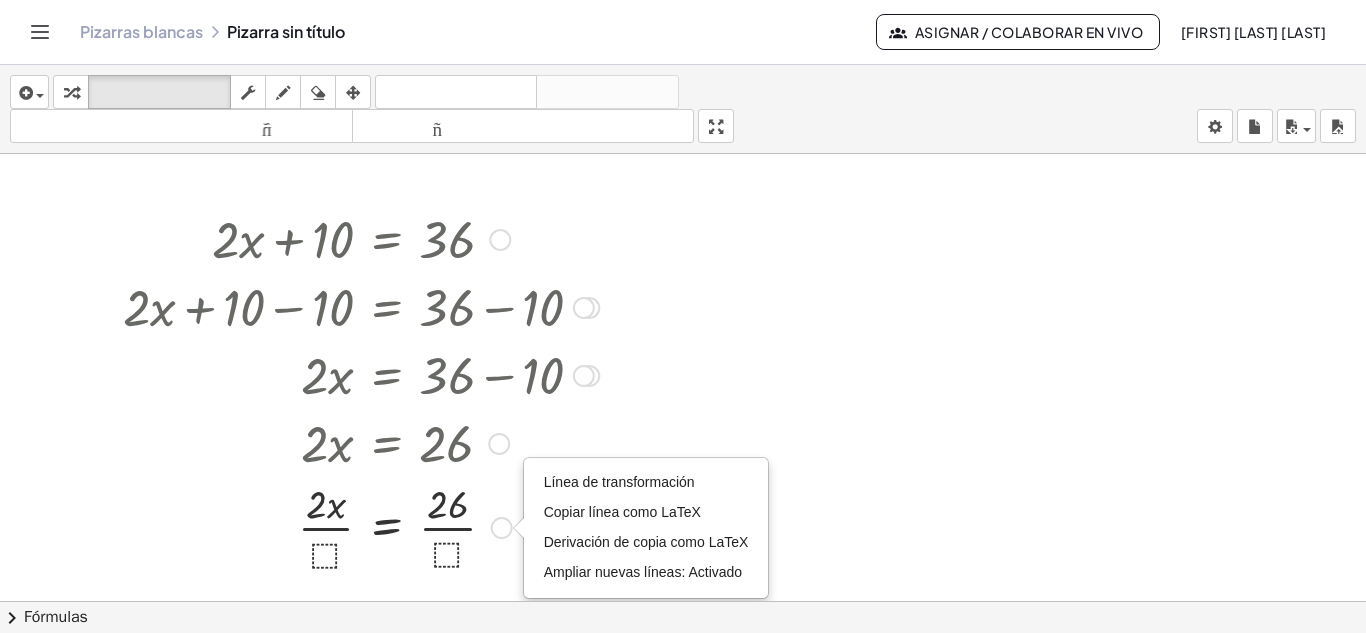 click at bounding box center (361, 526) 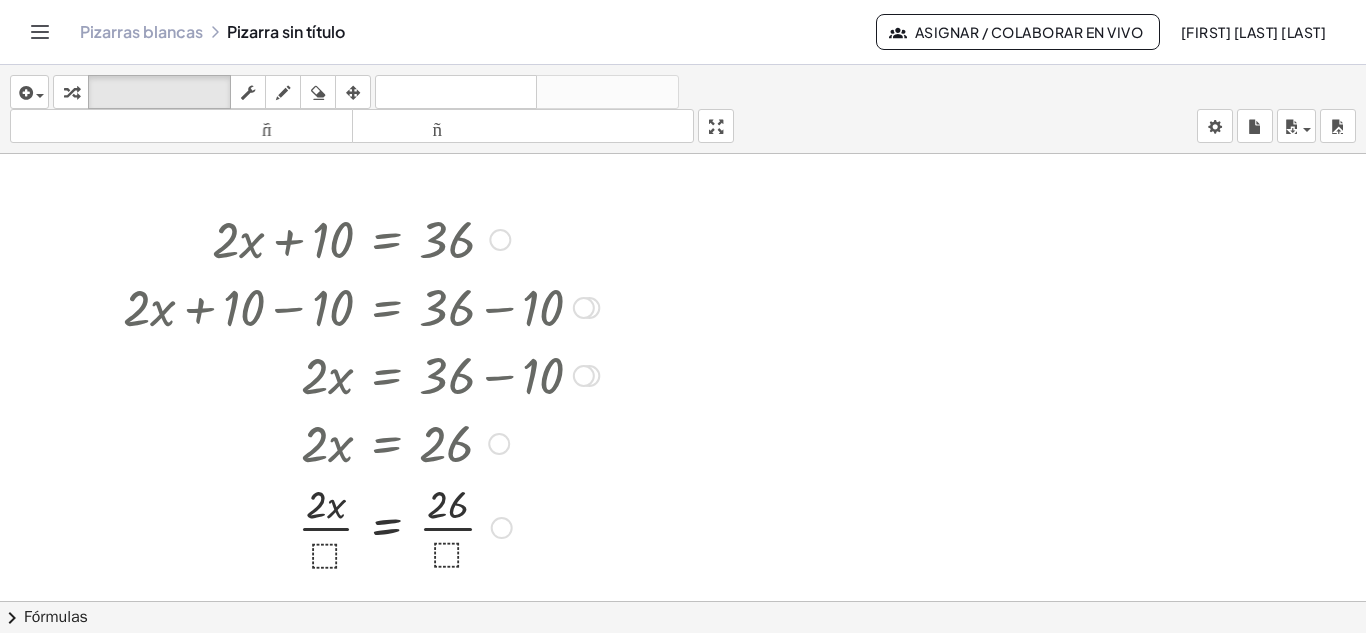click at bounding box center [361, 526] 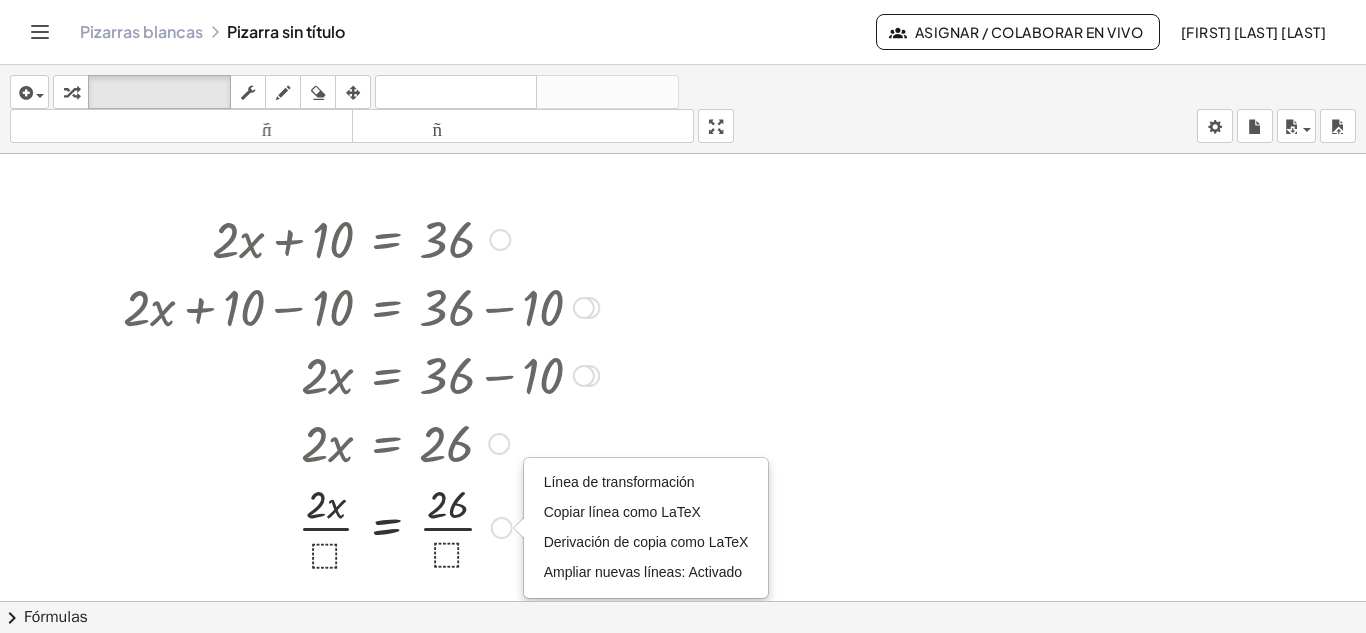 click at bounding box center [361, 526] 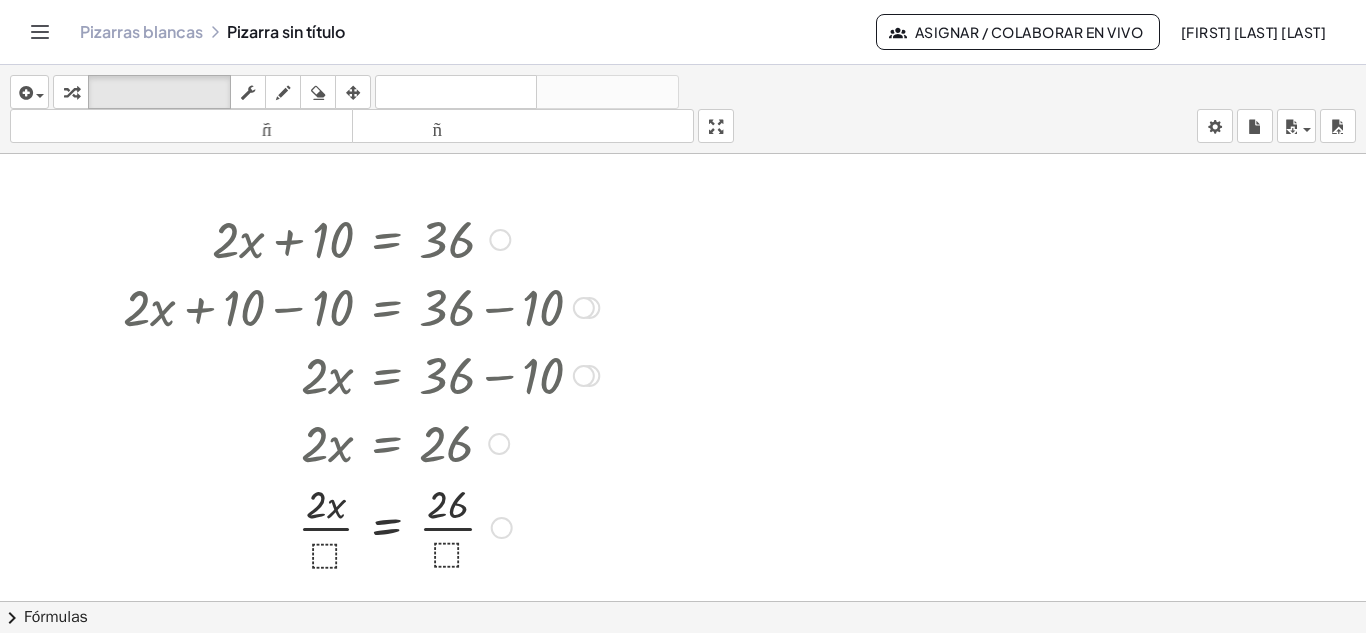 click at bounding box center [361, 526] 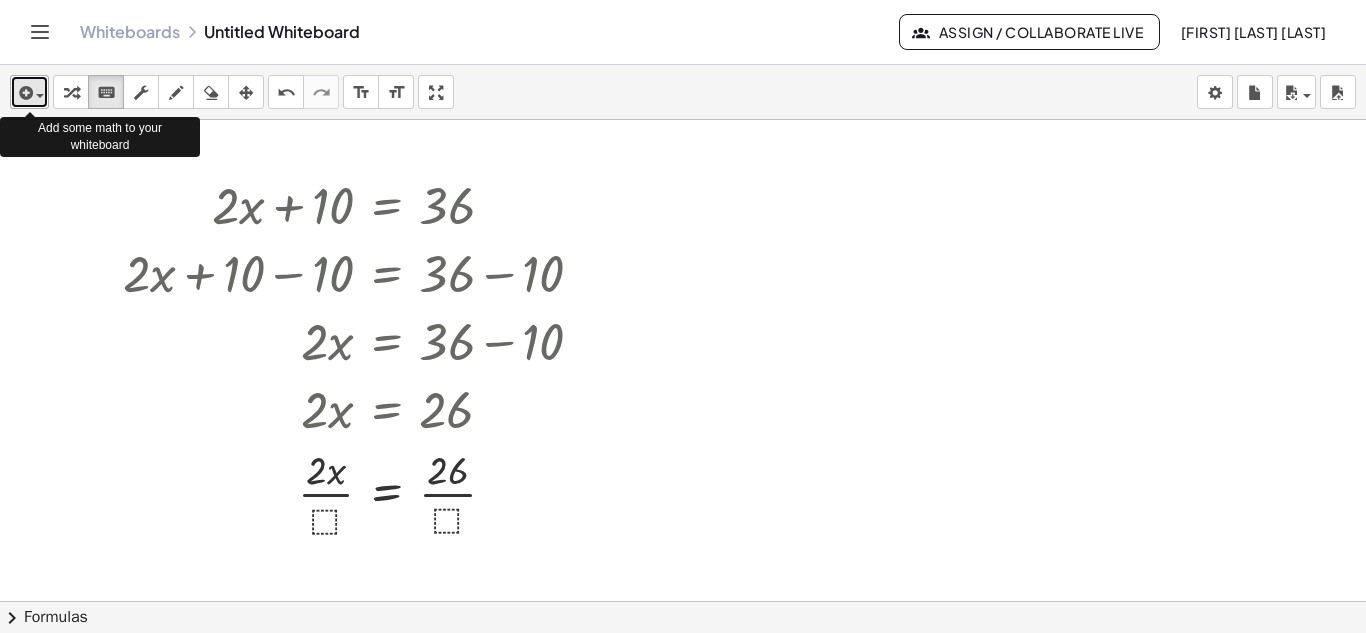 click on "insert" at bounding box center [29, 92] 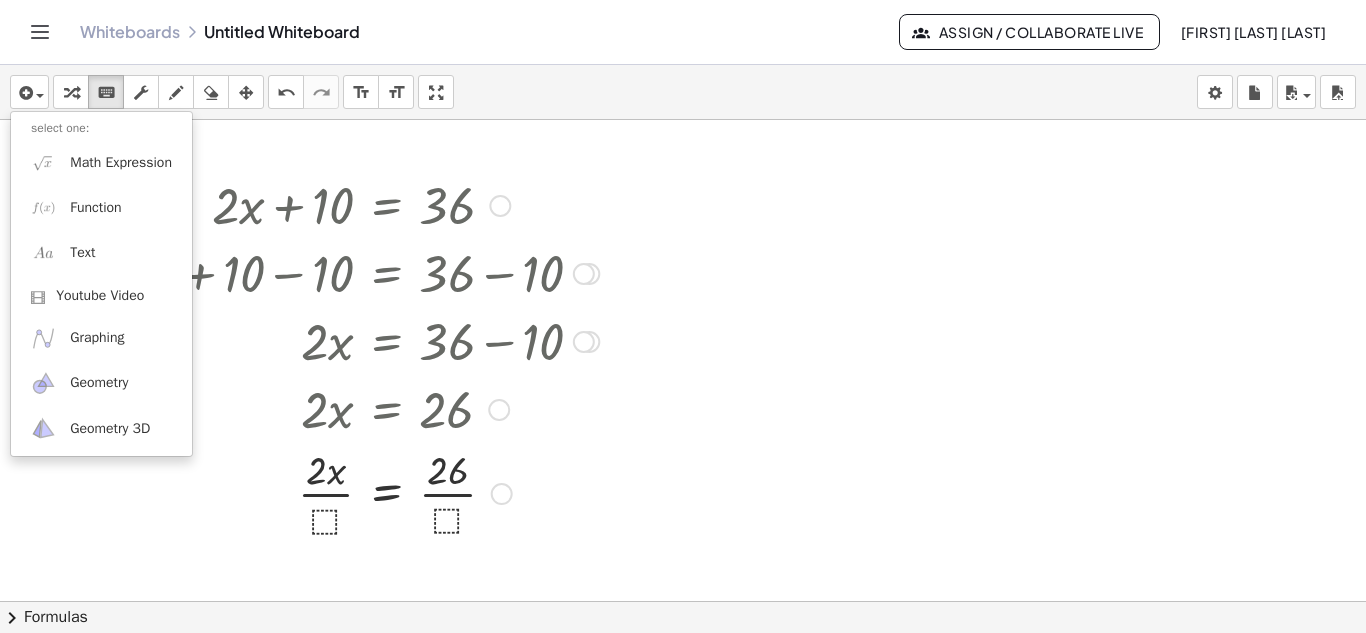 click on "+ · 2 · x + 10 = 36 + · 2 · x + 10 − ⬚ = + 36 − ⬚ + · 2 · x + 10 − 10 = + 36 − 10 + · 2 · x + 0 = + 36 − 10 · 2 · x = + 36 − 10 · 2 · x = 26 · 2 · x = 26 · ⬚ · · ⬚ Transform line Copy line as LaTeX Copy derivation as LaTeX Expand new lines: On Transform line Copy line as LaTeX Copy derivation as LaTeX Expand new lines: On" at bounding box center (353, 356) 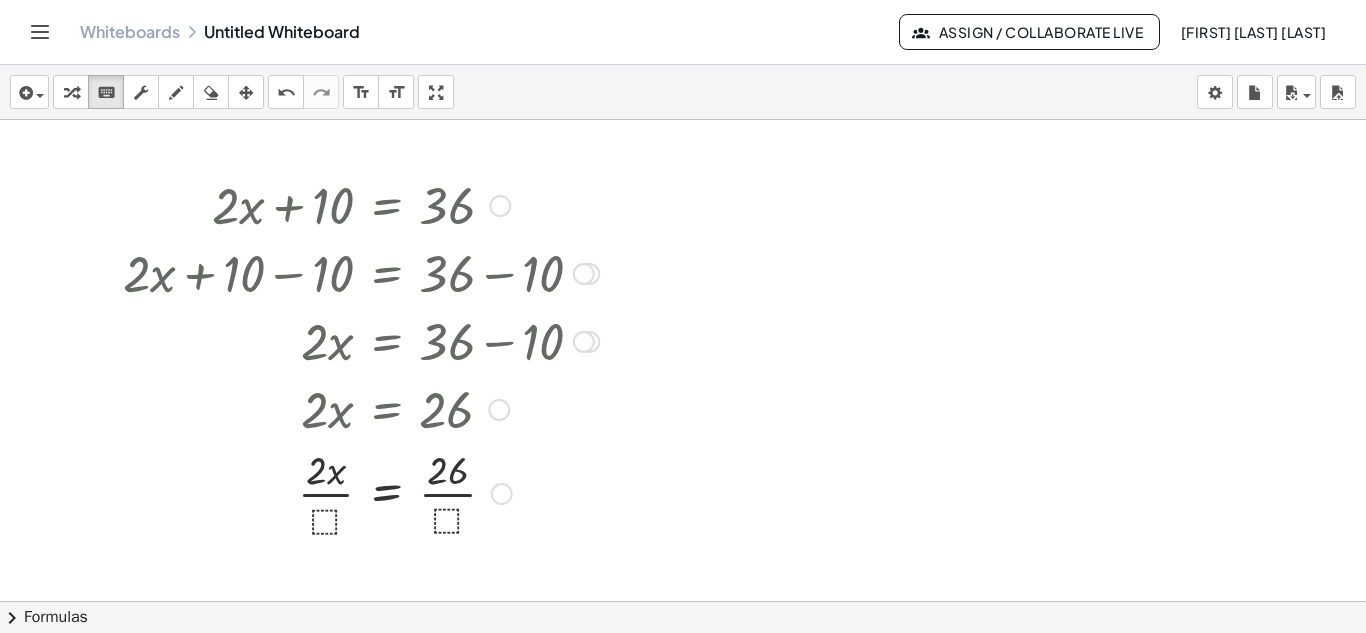 click at bounding box center (361, 492) 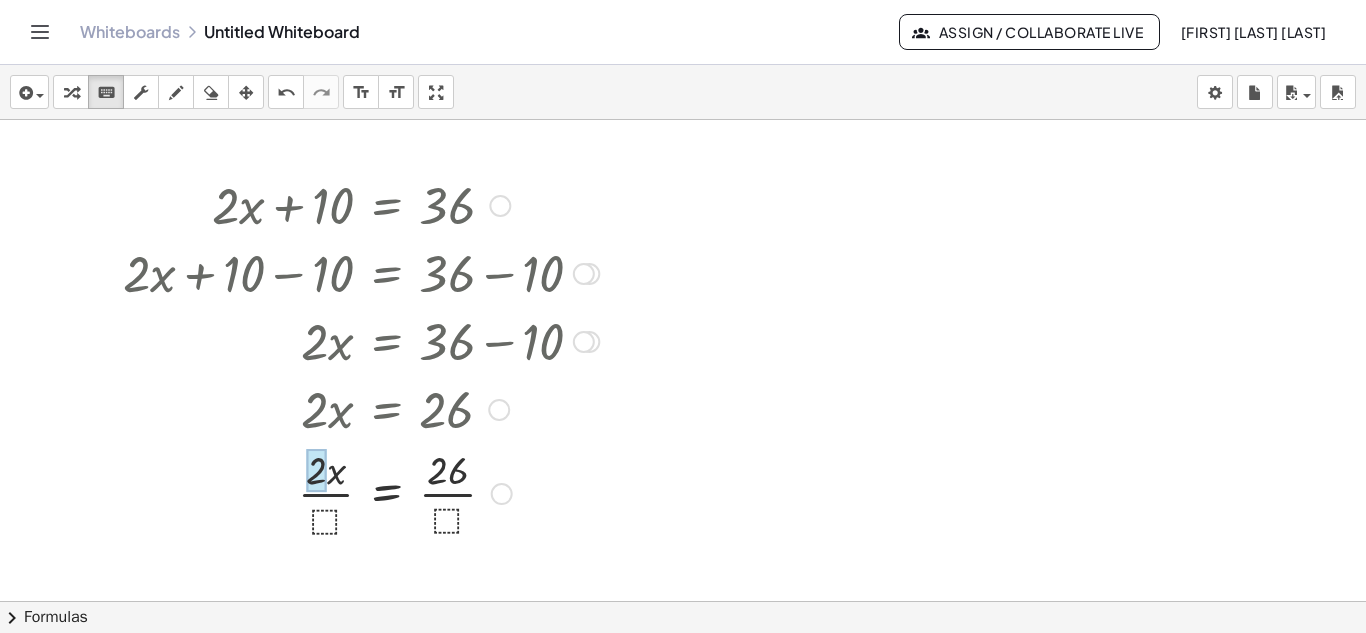 click at bounding box center (316, 471) 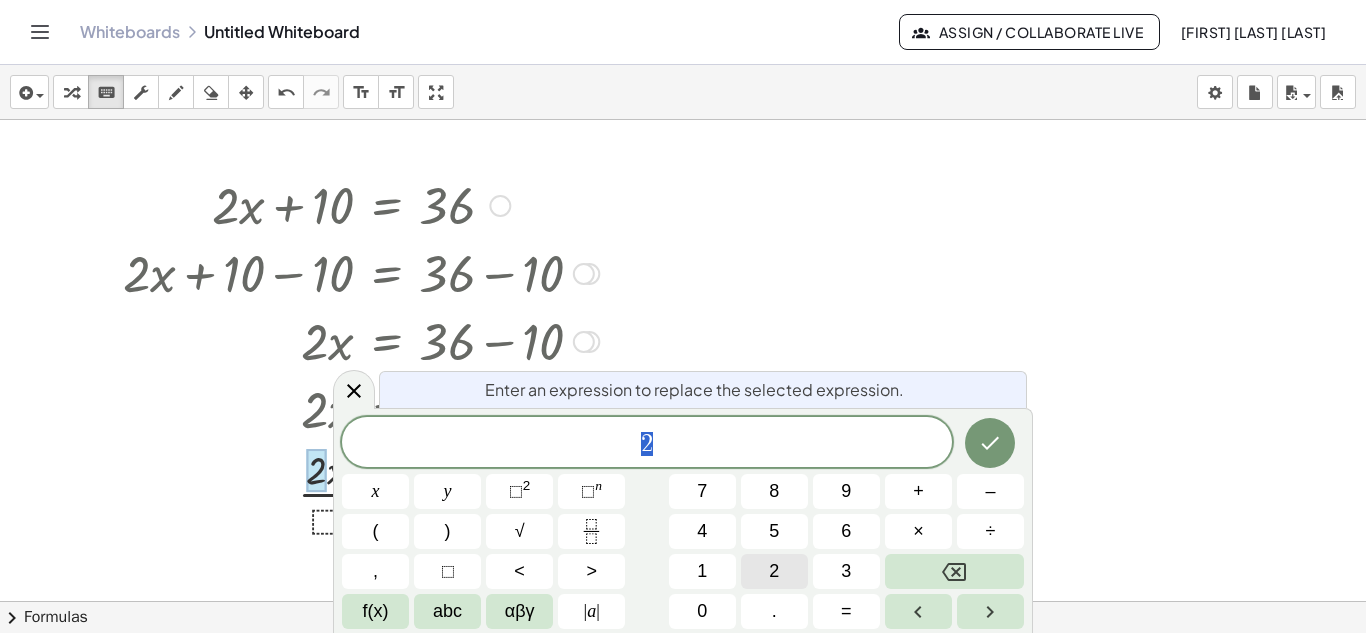 click on "2" at bounding box center [774, 571] 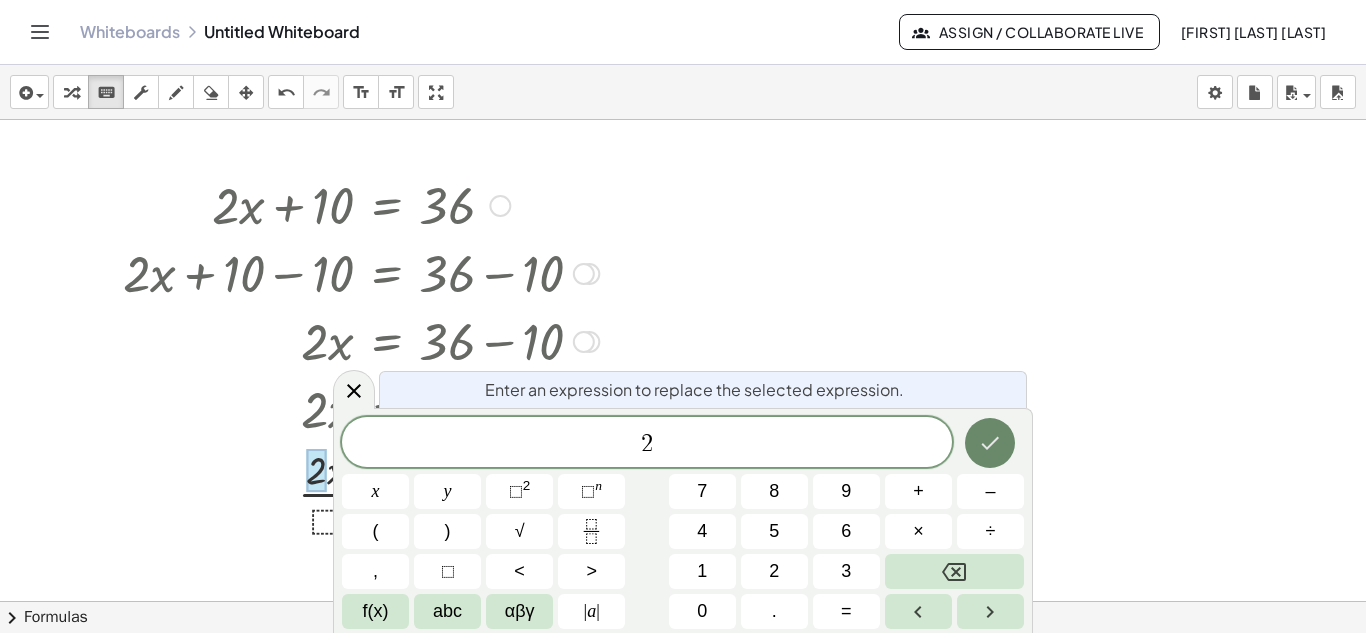 click at bounding box center (990, 443) 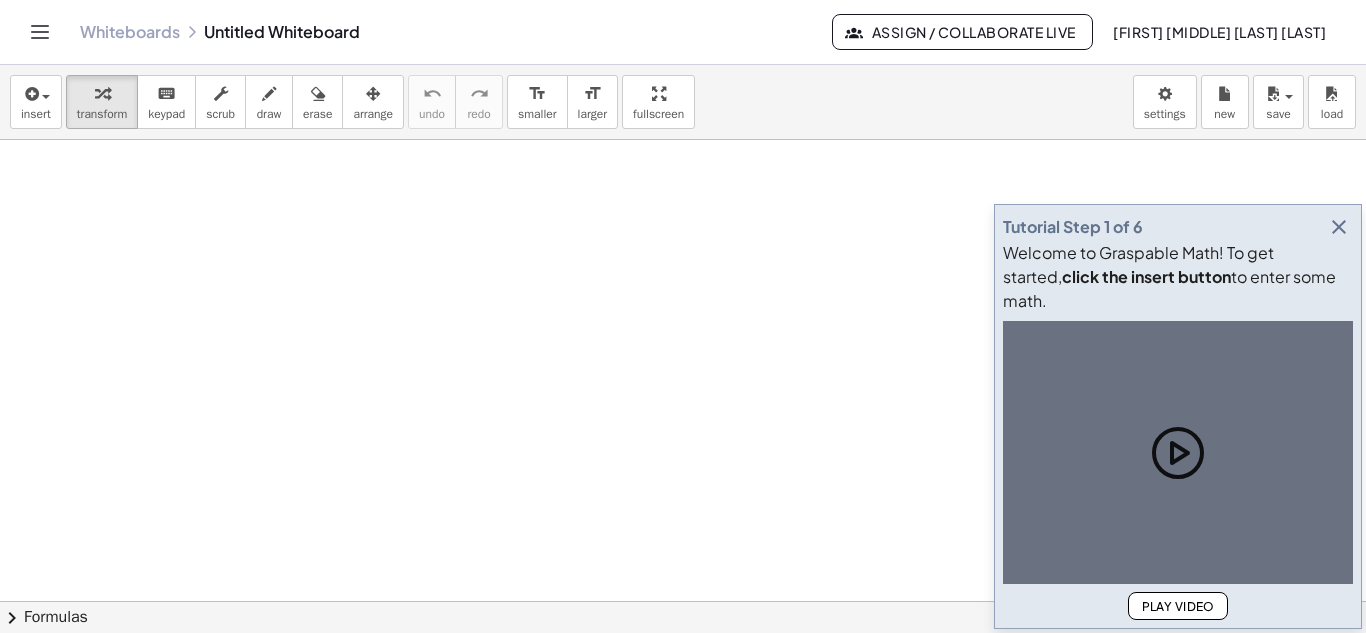 scroll, scrollTop: 0, scrollLeft: 0, axis: both 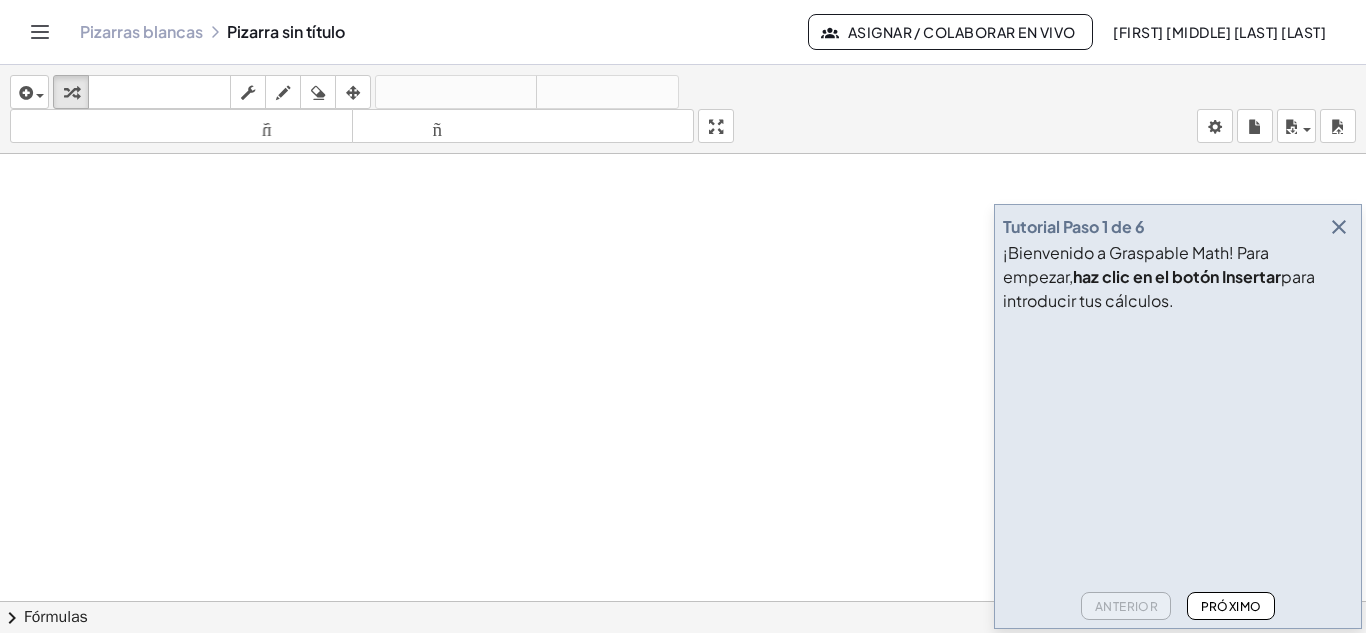 click at bounding box center [1339, 227] 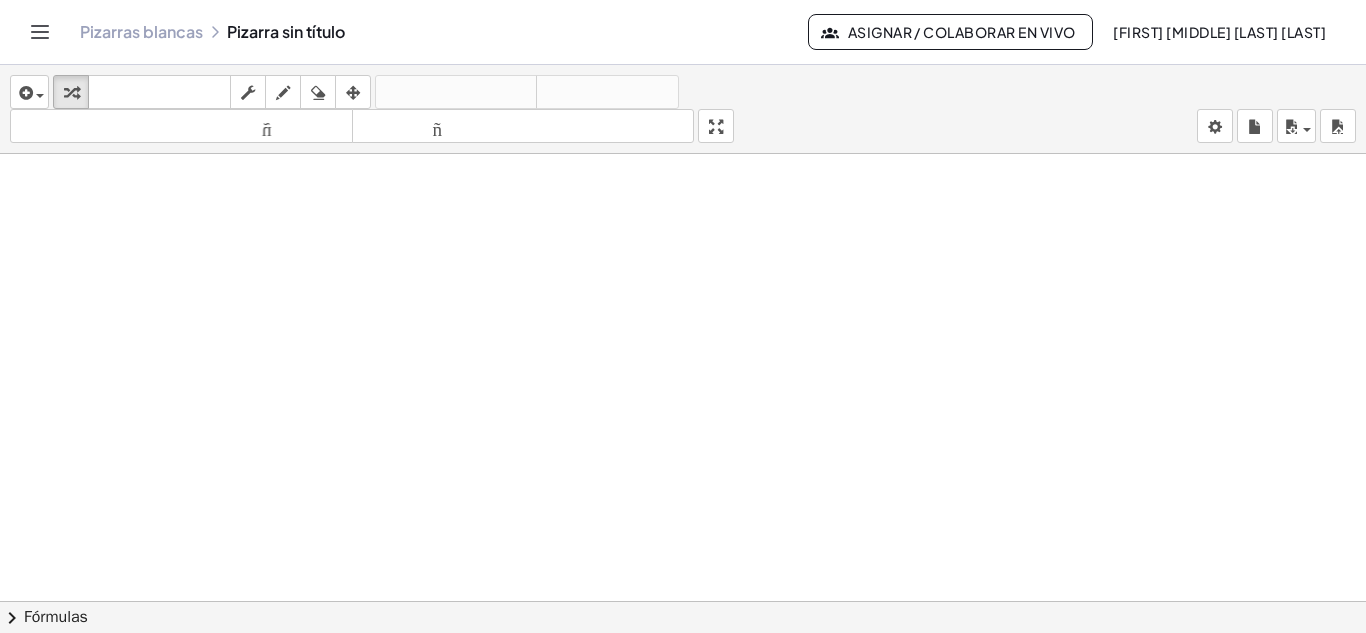 scroll, scrollTop: 0, scrollLeft: 0, axis: both 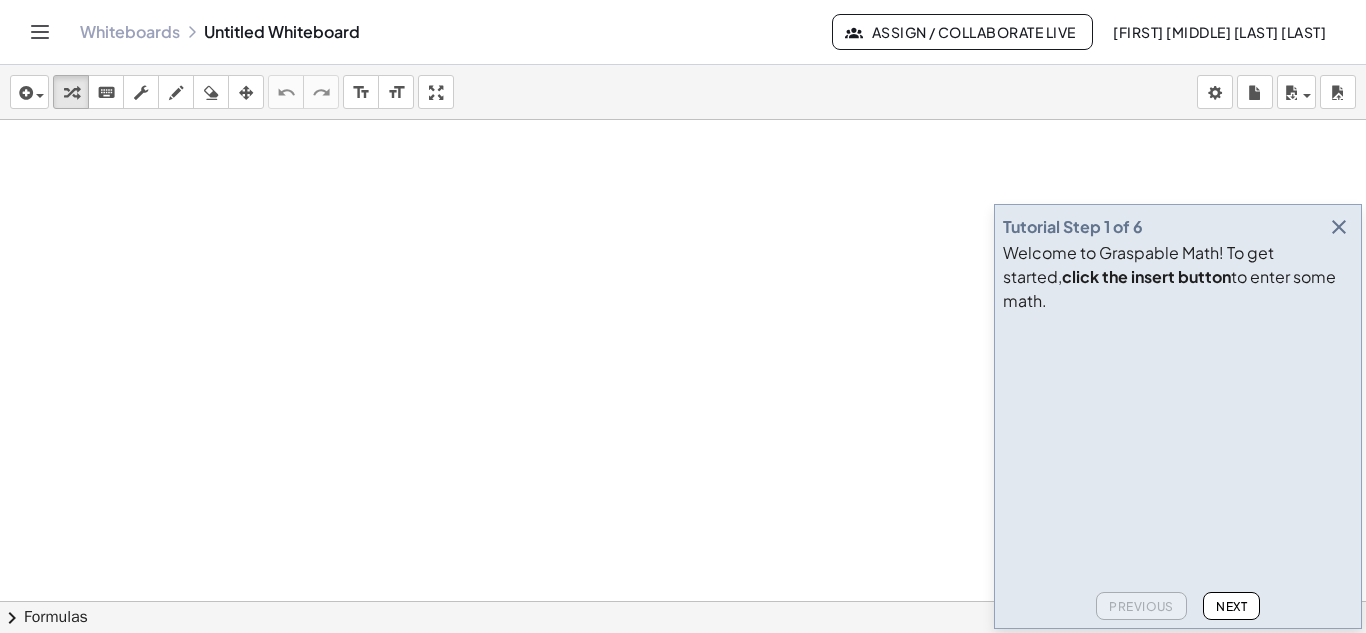 click at bounding box center [1339, 227] 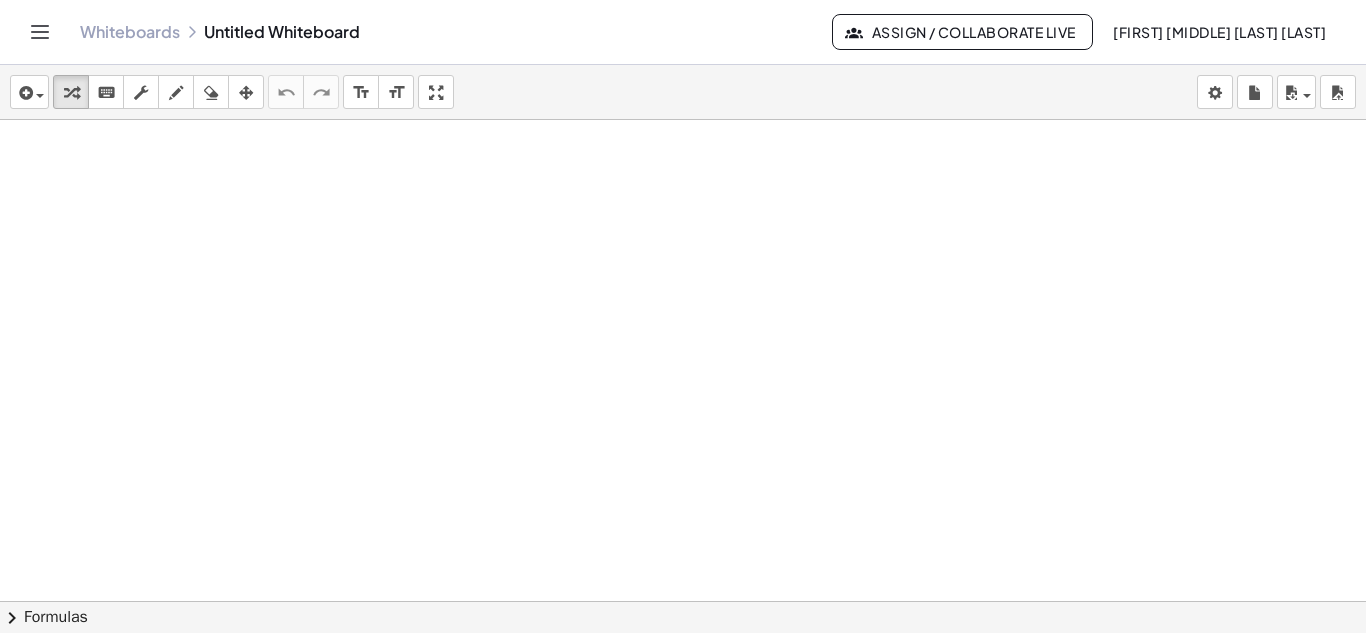 scroll, scrollTop: 39, scrollLeft: 0, axis: vertical 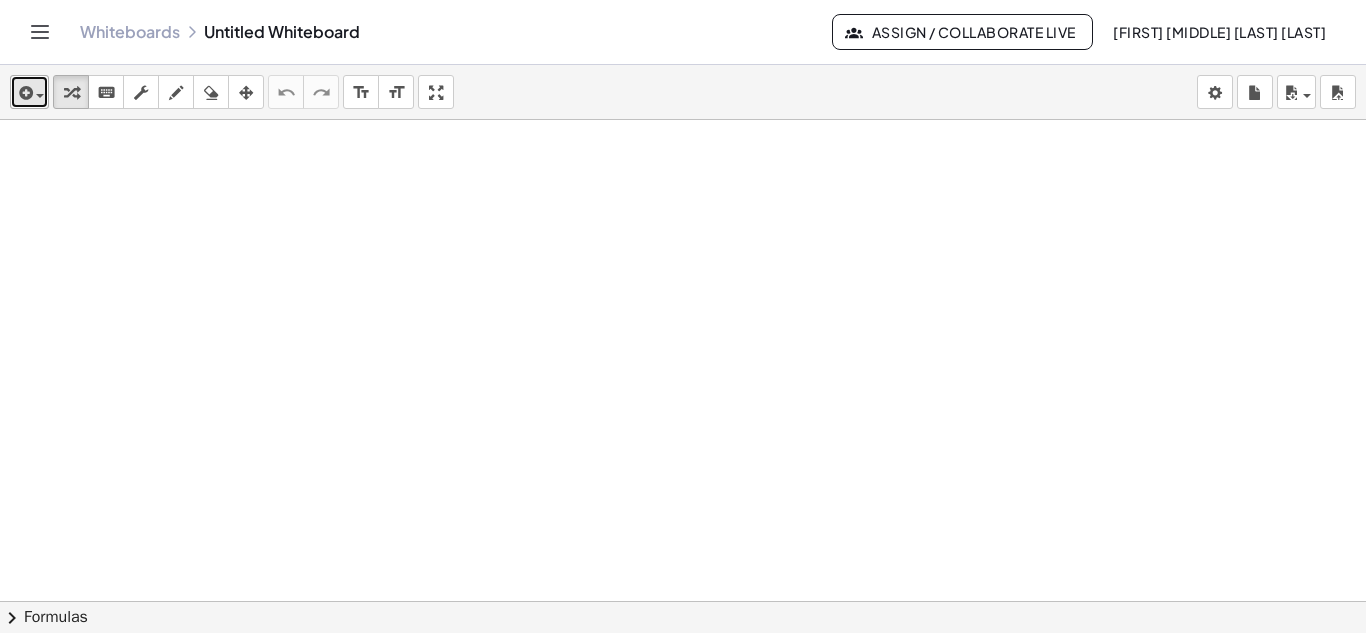 click at bounding box center [24, 93] 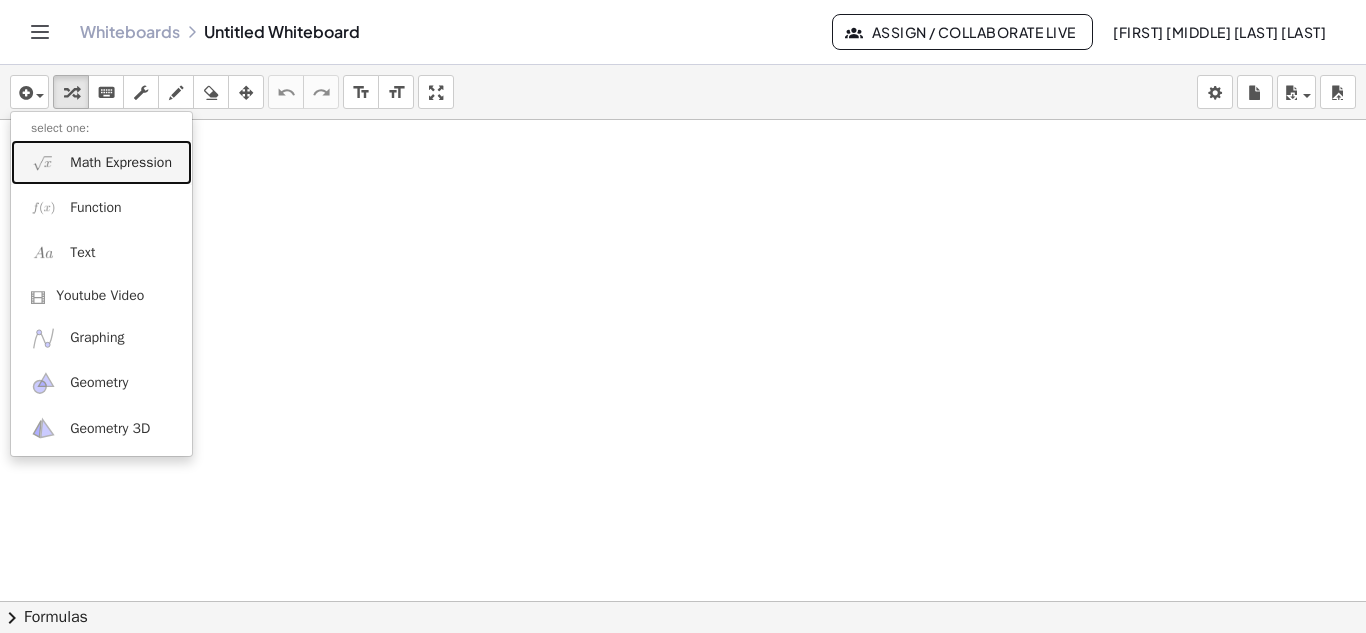 click on "Math Expression" at bounding box center [101, 162] 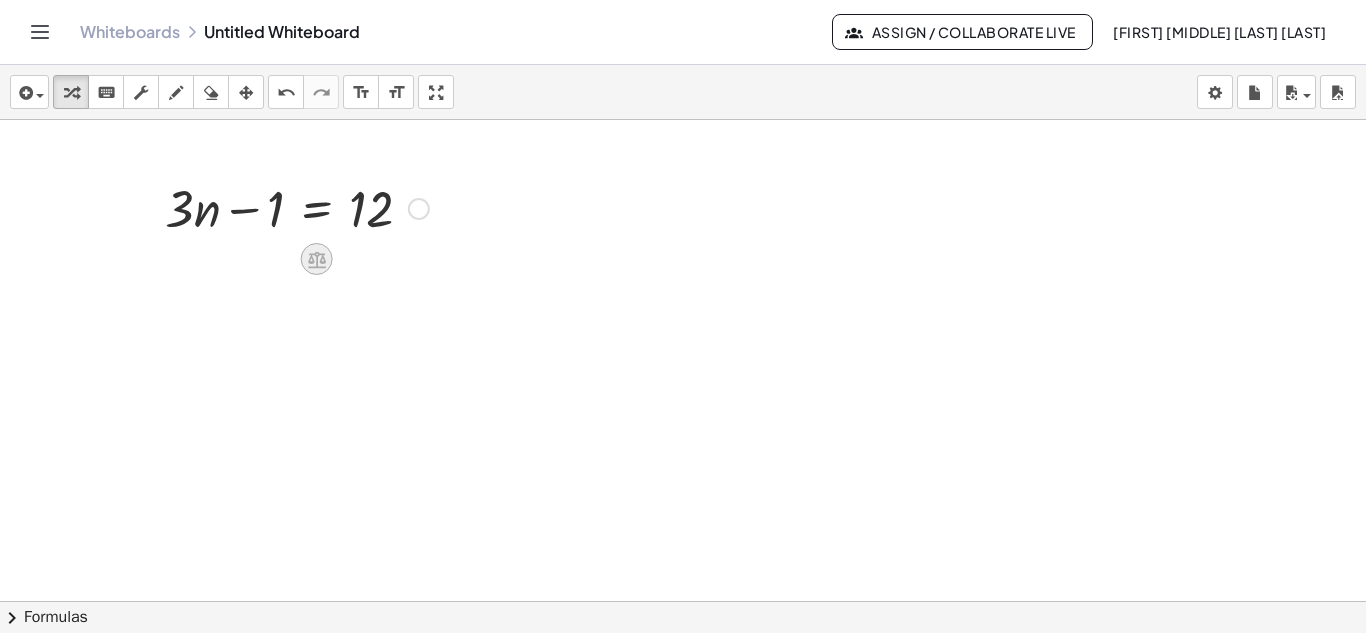 click 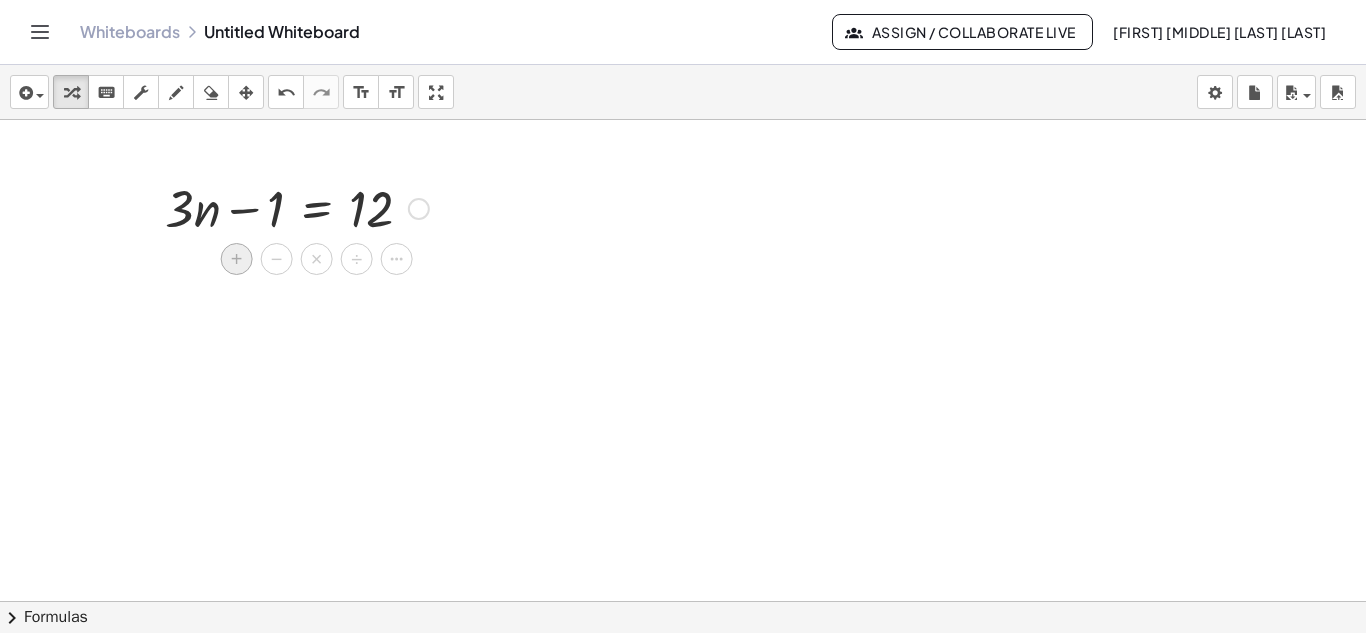 click on "+" at bounding box center (237, 259) 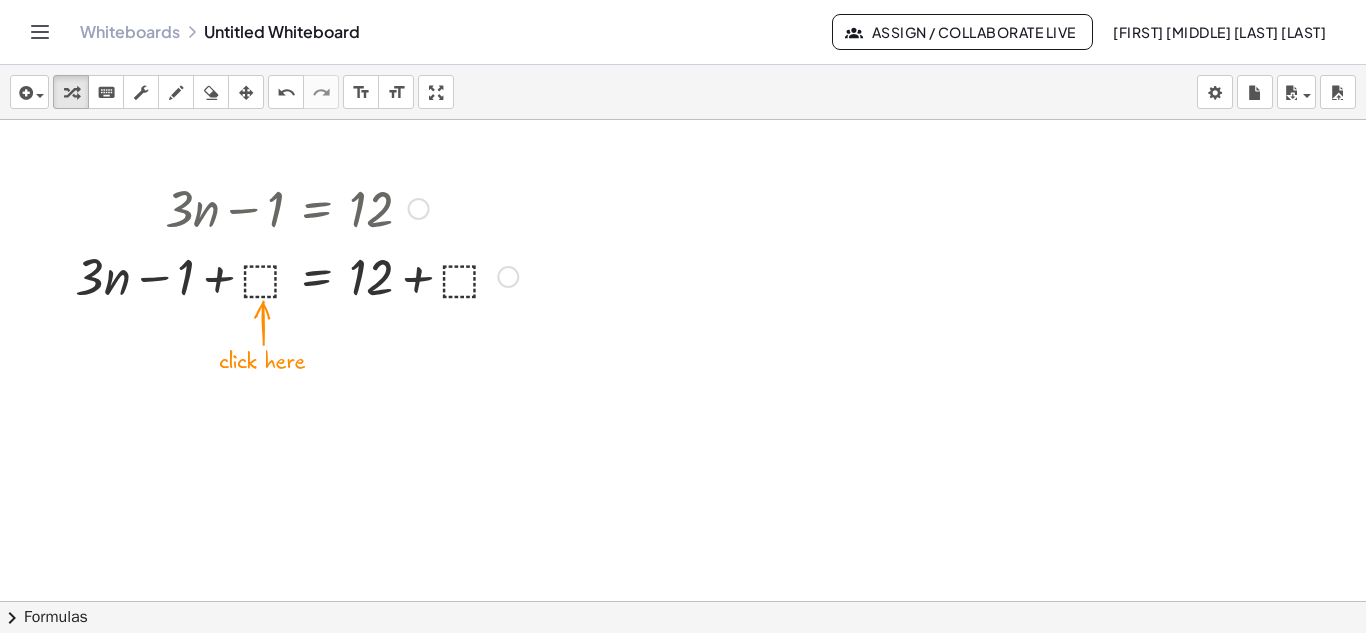 click at bounding box center [296, 275] 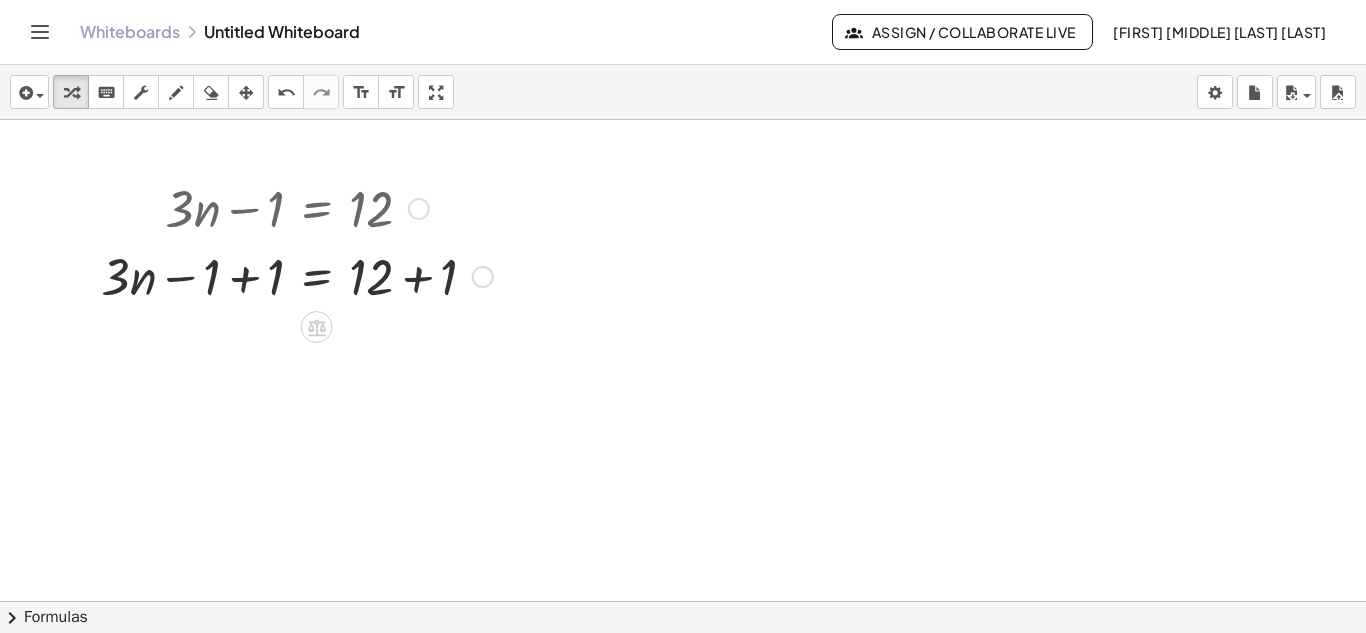click at bounding box center (297, 275) 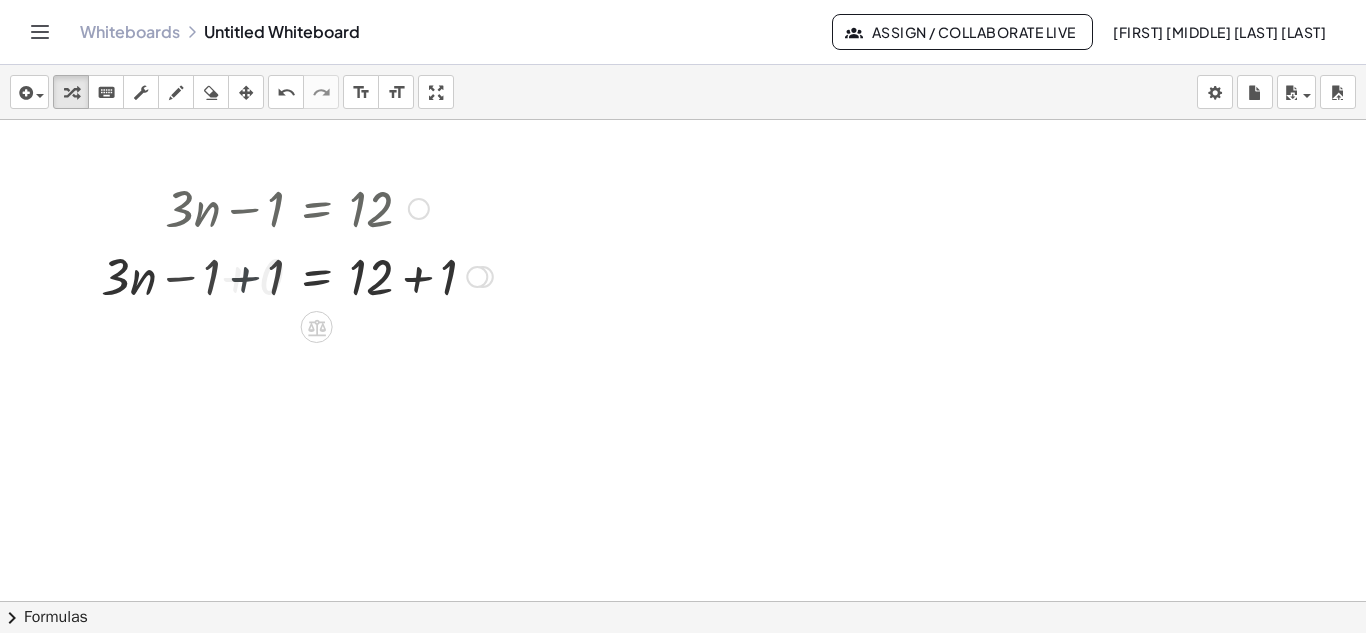 click at bounding box center [329, 275] 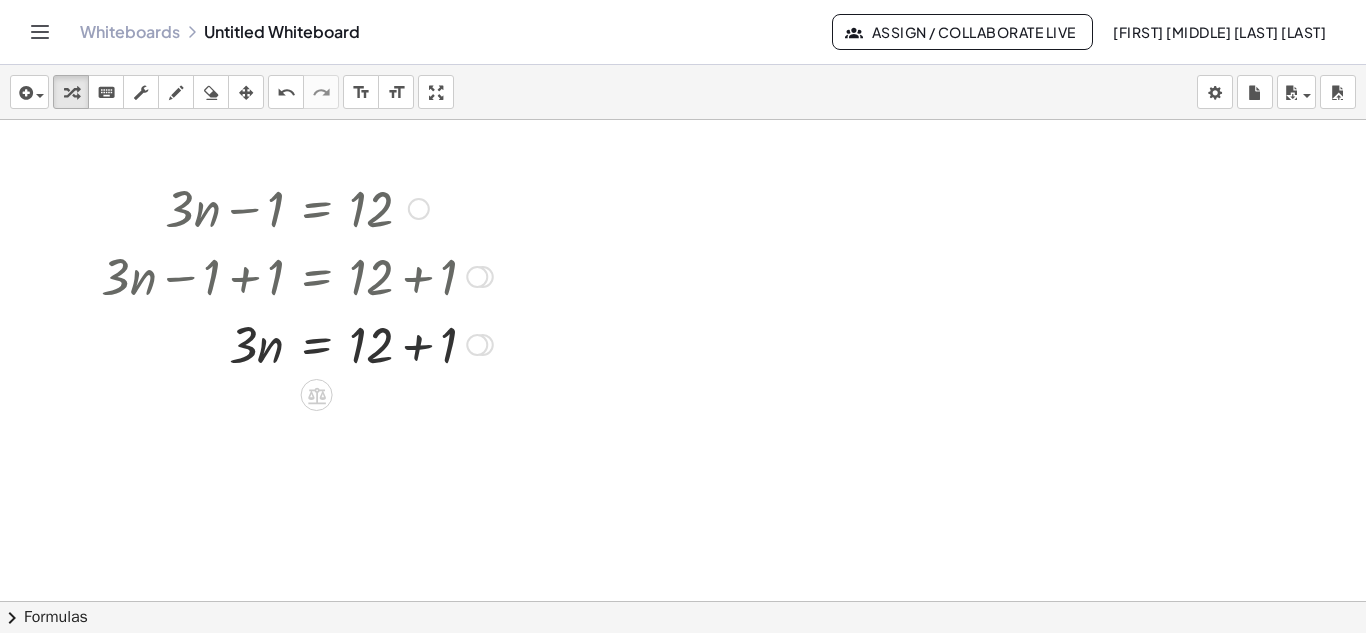 click at bounding box center [297, 343] 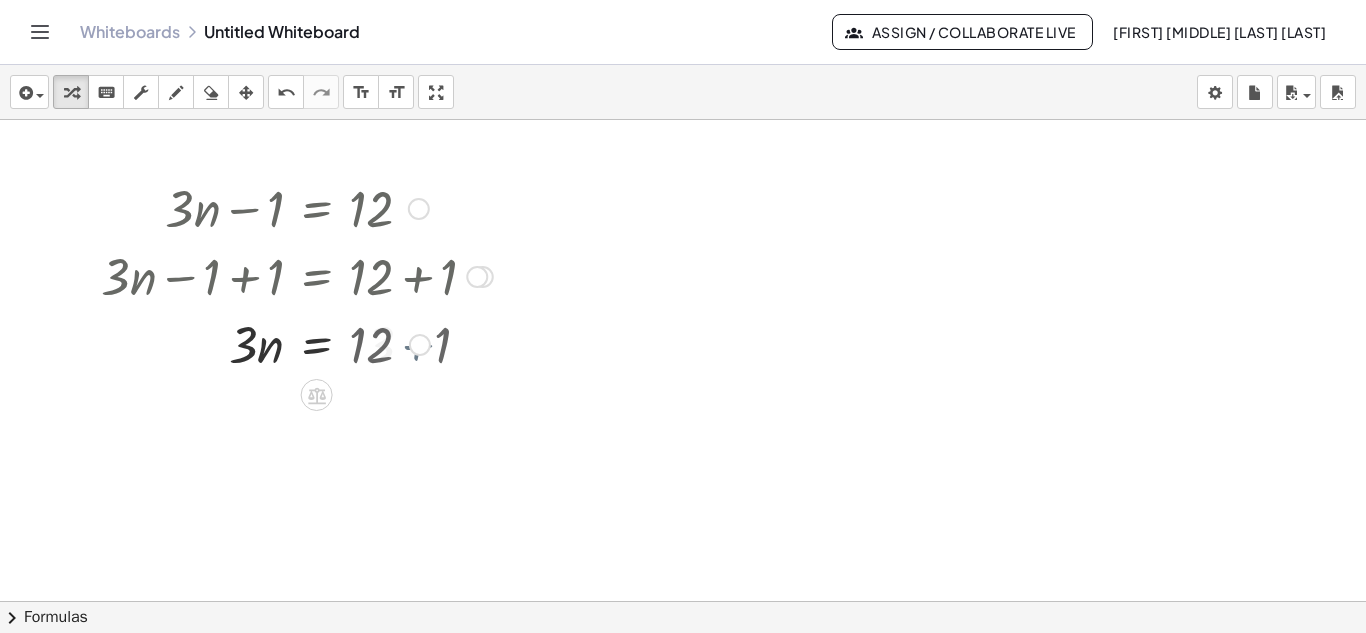 click on "· 3 · n = 12 + + 1 13" at bounding box center (317, 345) 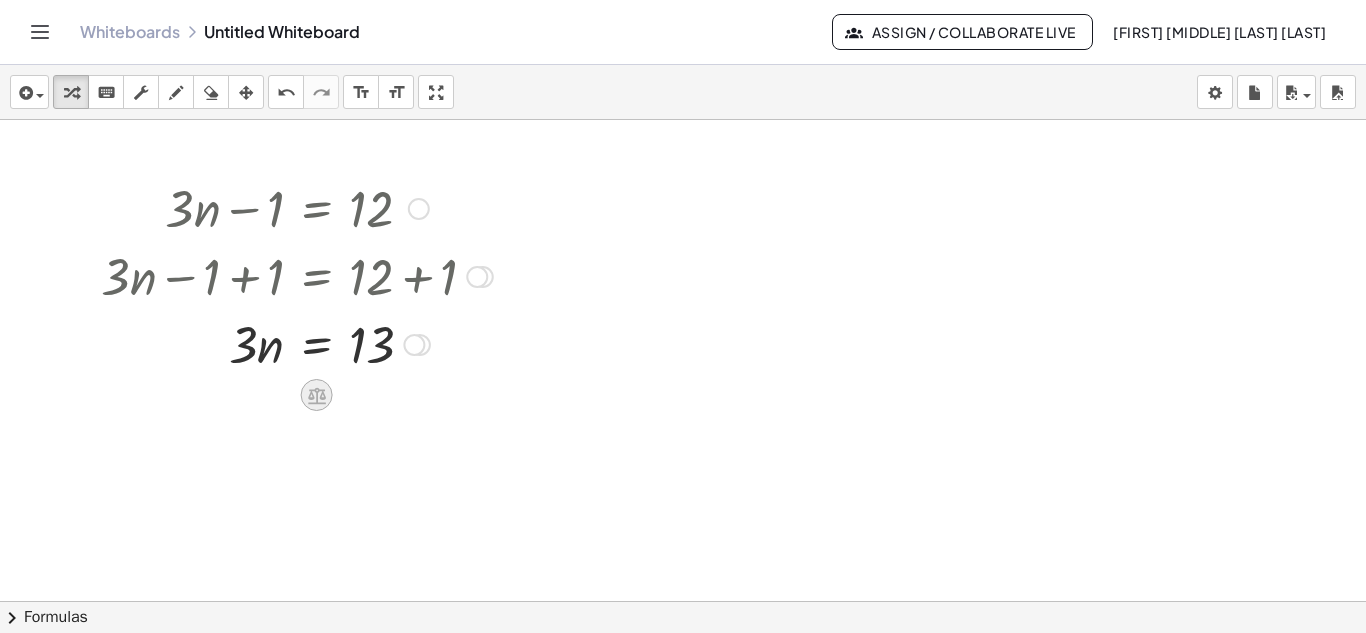 click 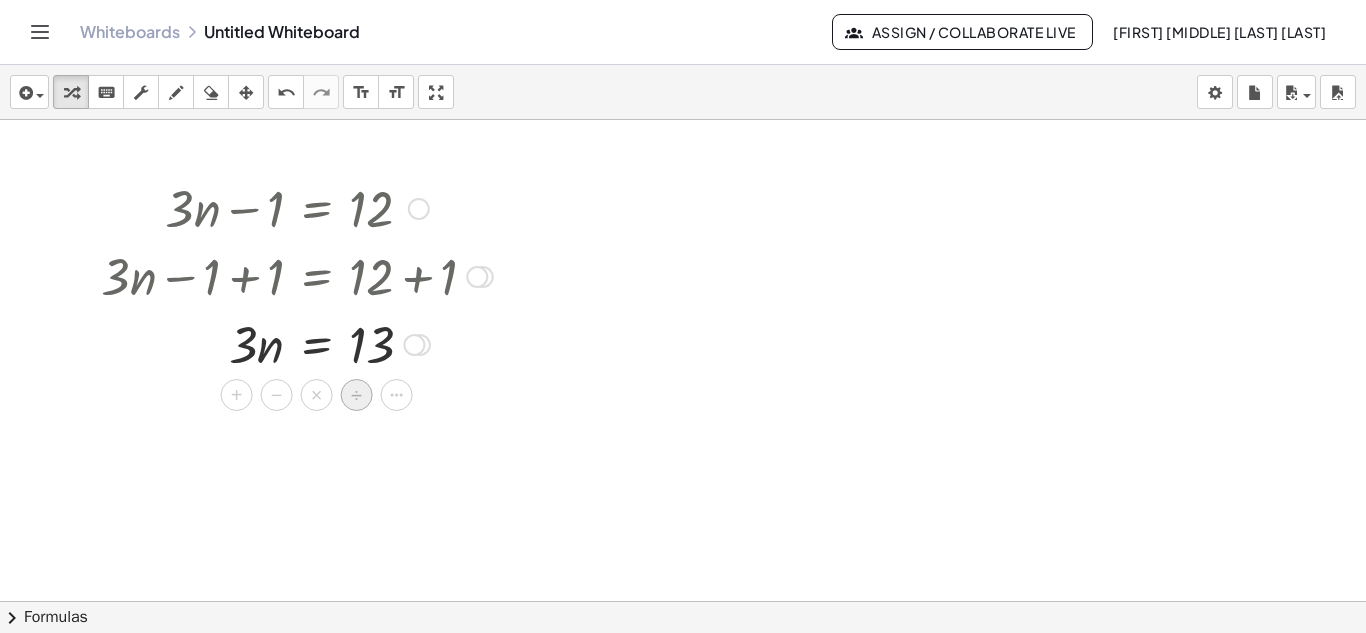 click on "÷" at bounding box center (357, 395) 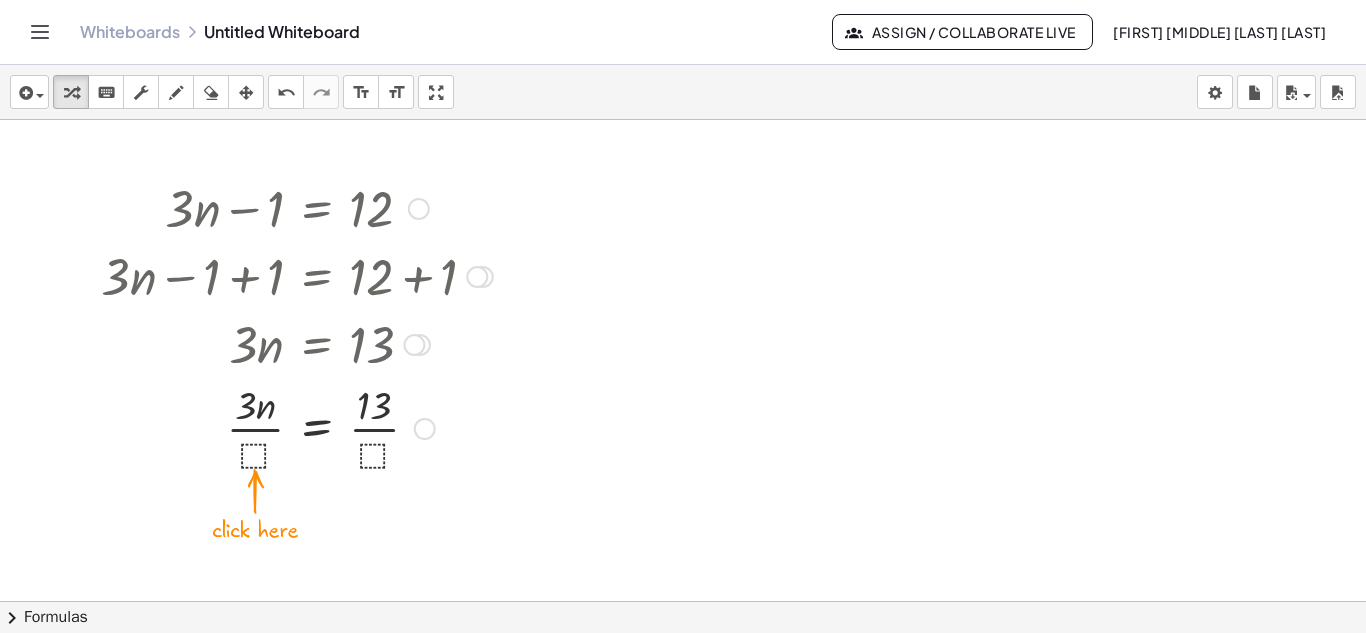 click at bounding box center (297, 427) 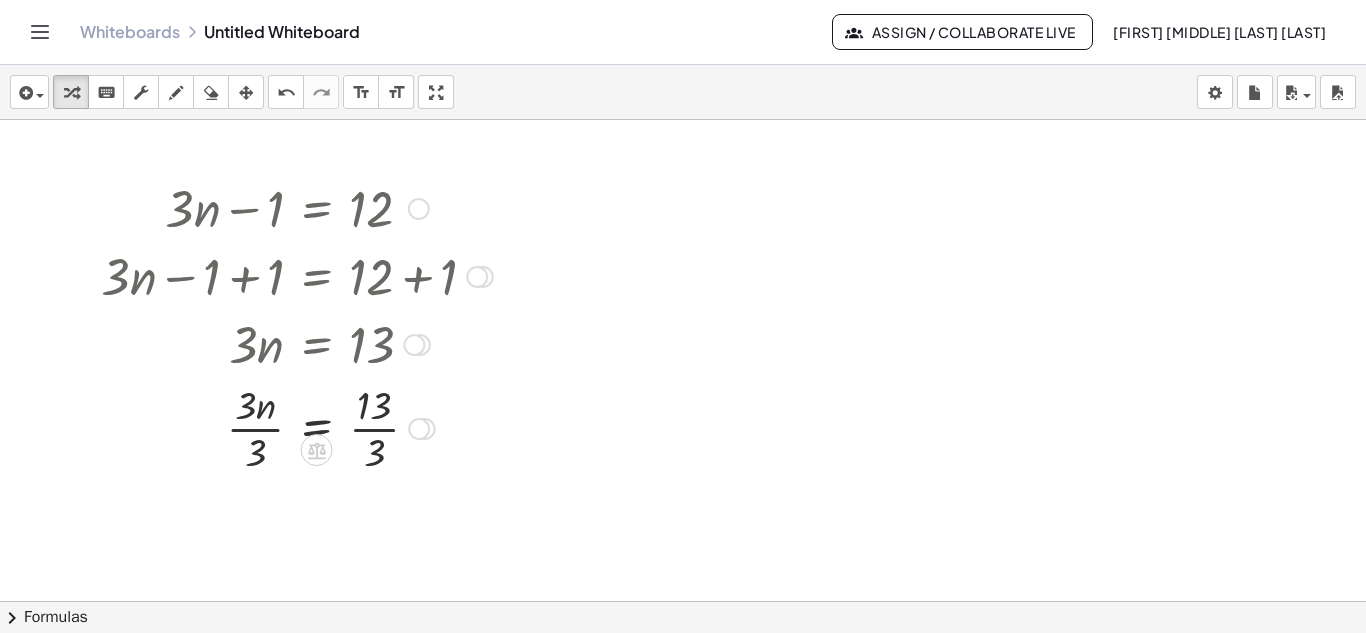 click at bounding box center [297, 427] 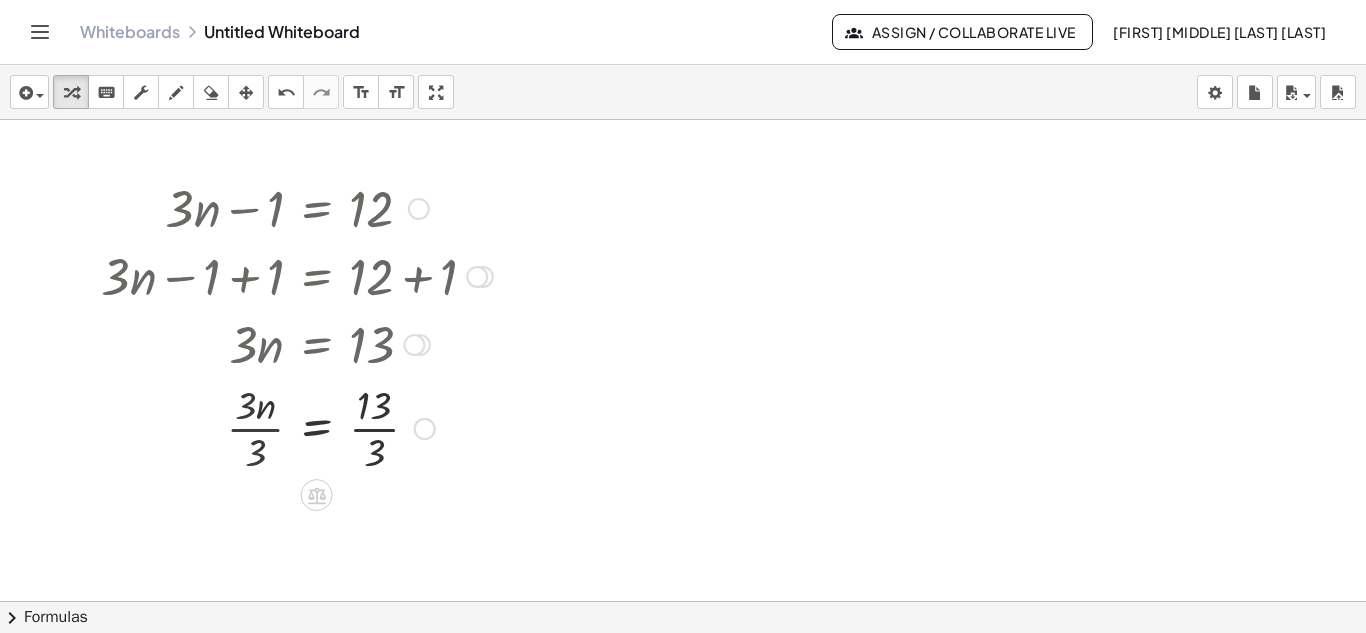 click at bounding box center [297, 427] 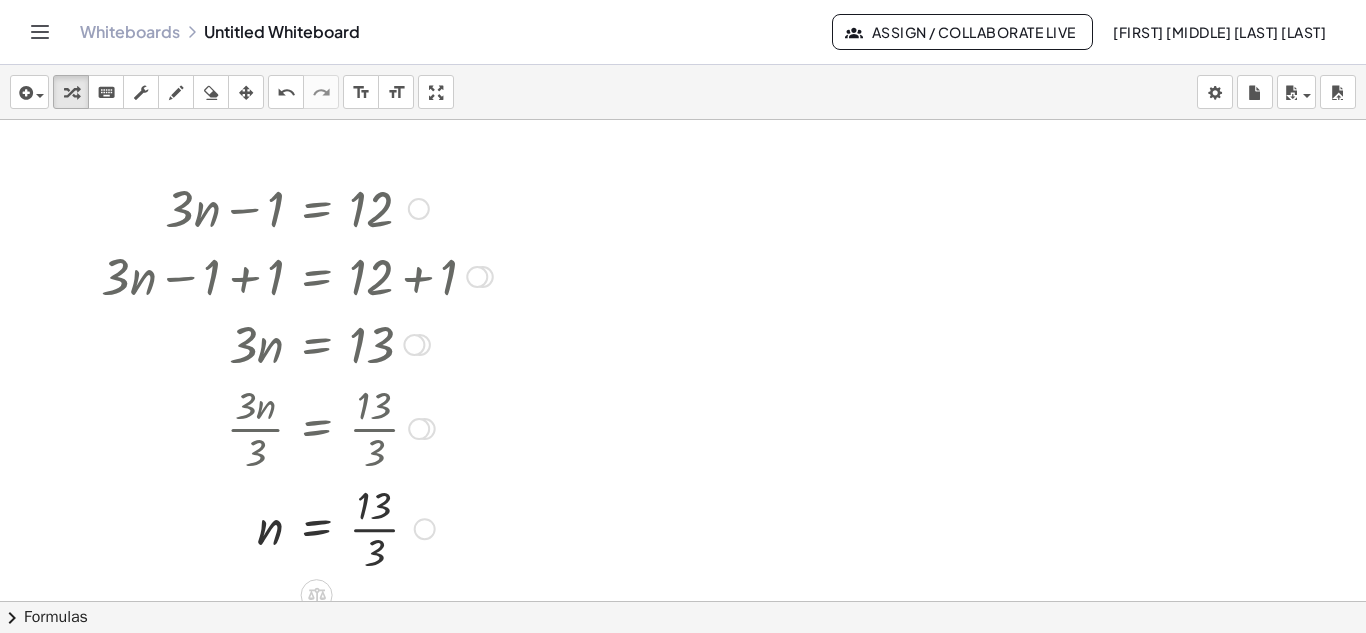 click at bounding box center (297, 527) 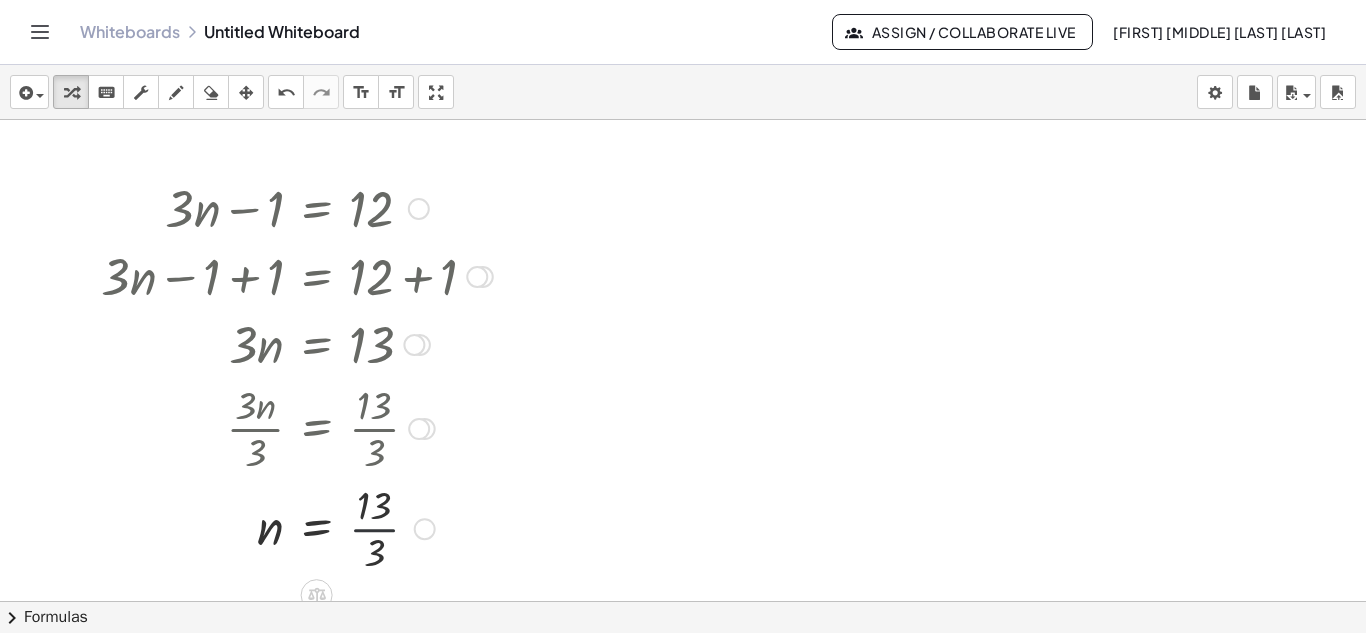 click at bounding box center [297, 527] 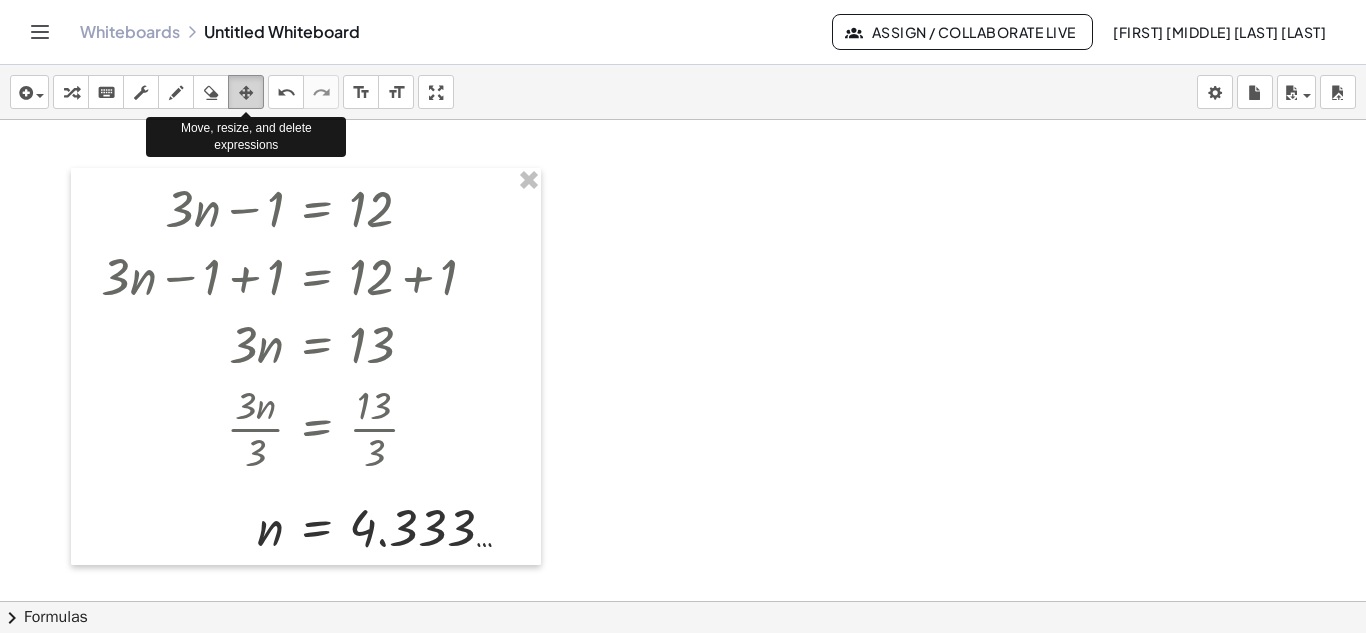 click at bounding box center (246, 93) 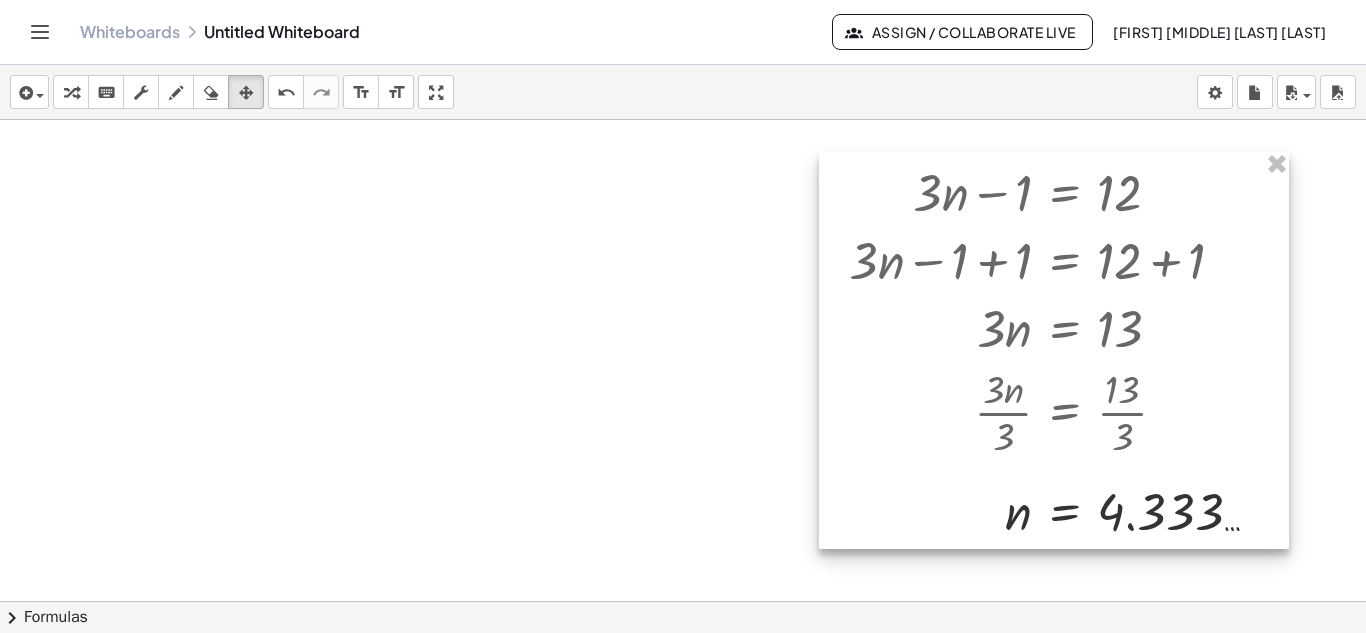 drag, startPoint x: 506, startPoint y: 219, endPoint x: 1255, endPoint y: 202, distance: 749.1929 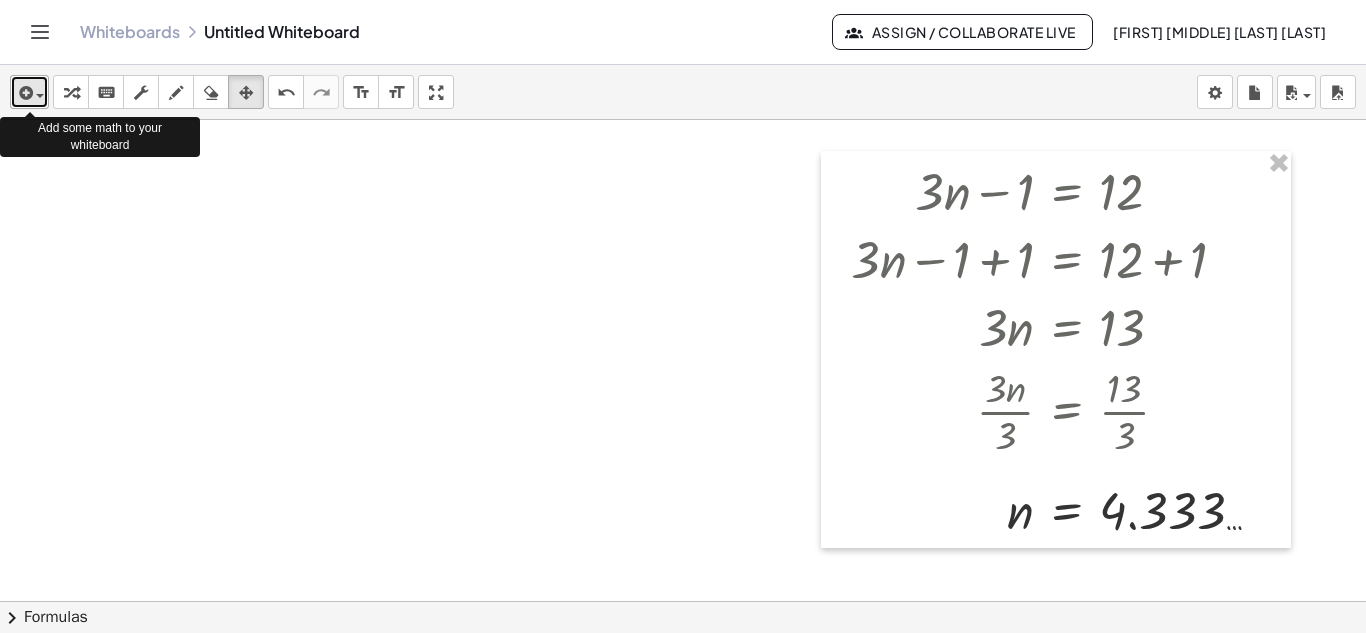 click at bounding box center (24, 93) 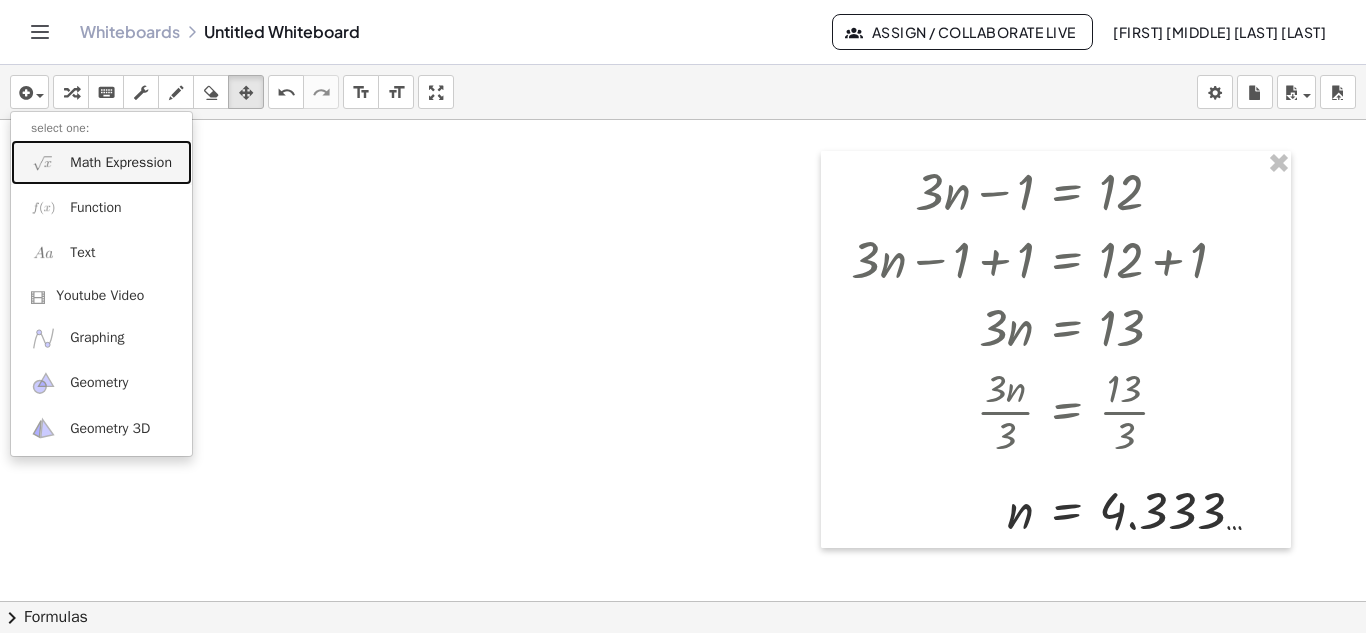 click on "Math Expression" at bounding box center (101, 162) 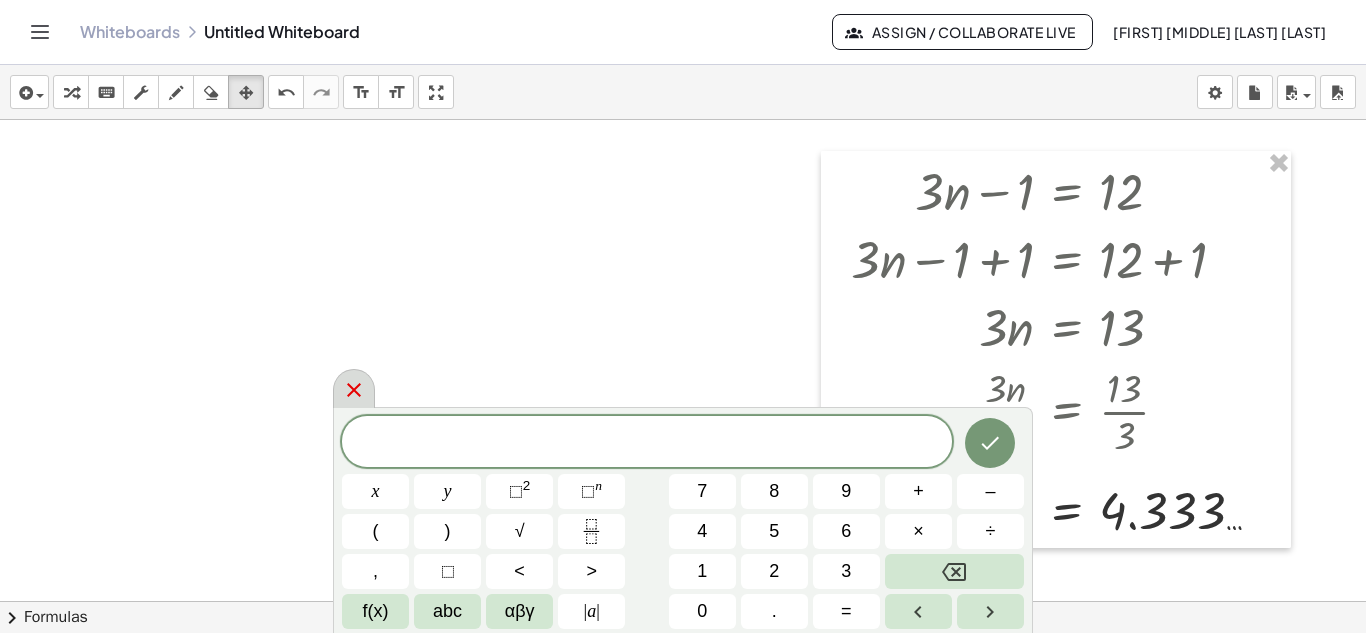 click 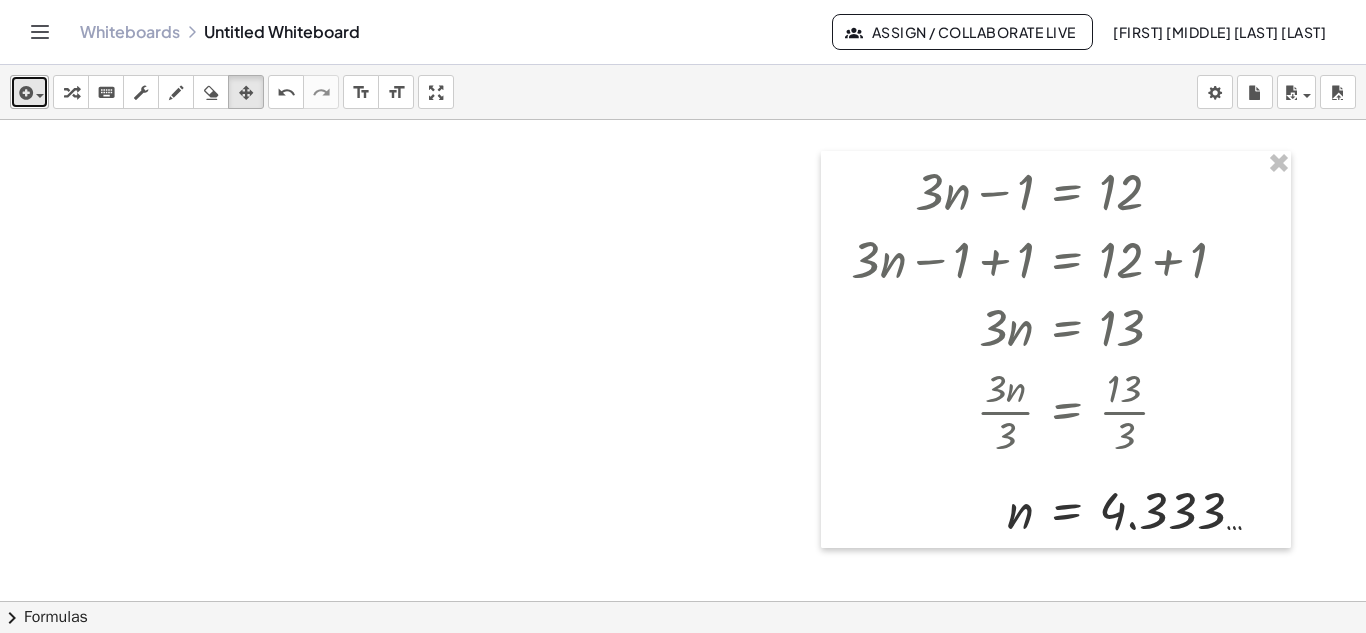 click at bounding box center (24, 93) 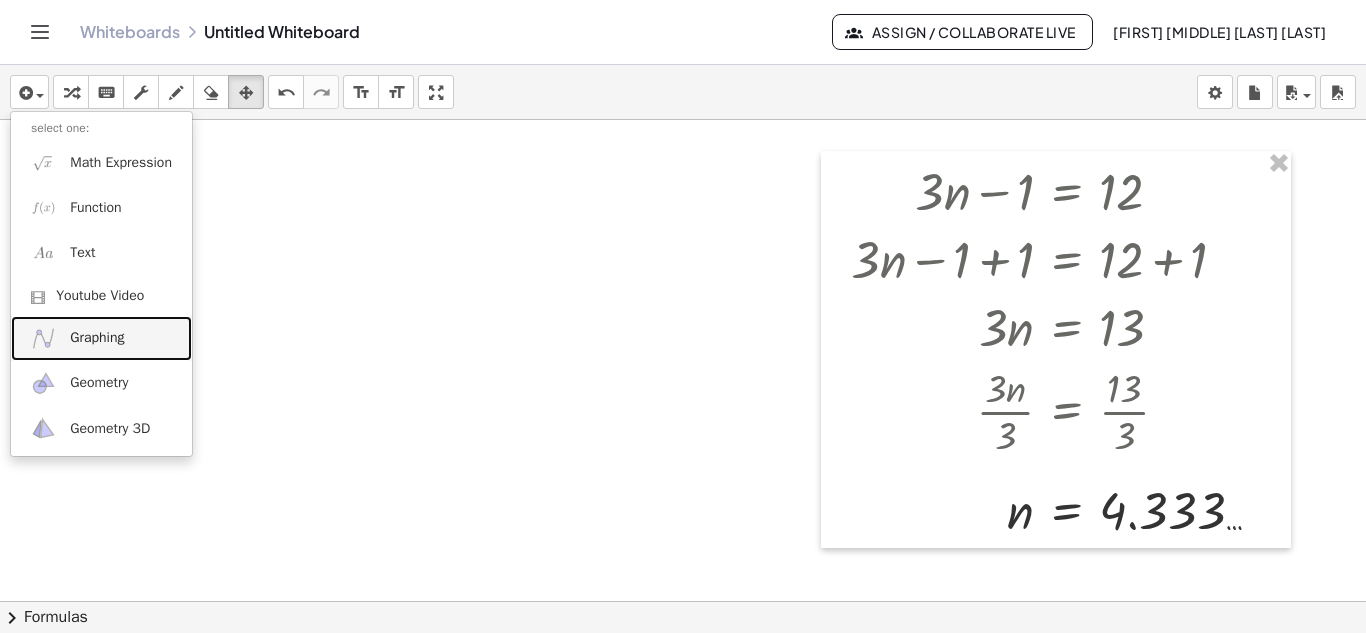 click on "Graphing" at bounding box center [97, 338] 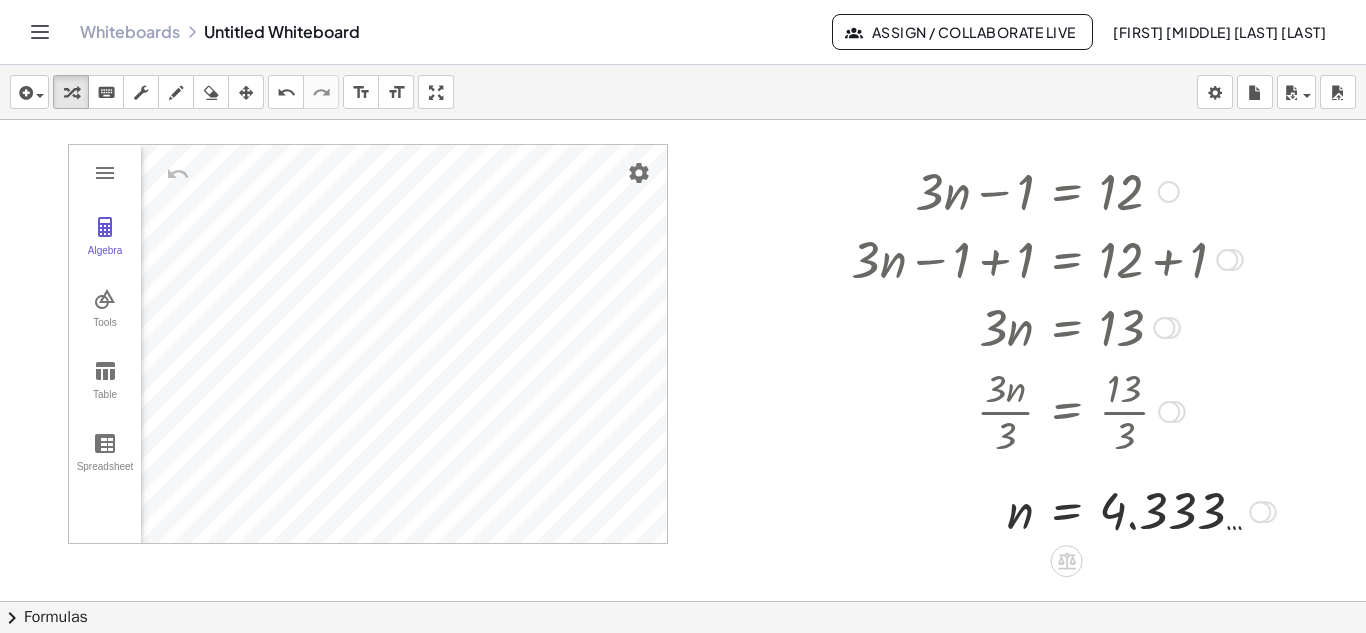 click at bounding box center (1063, 190) 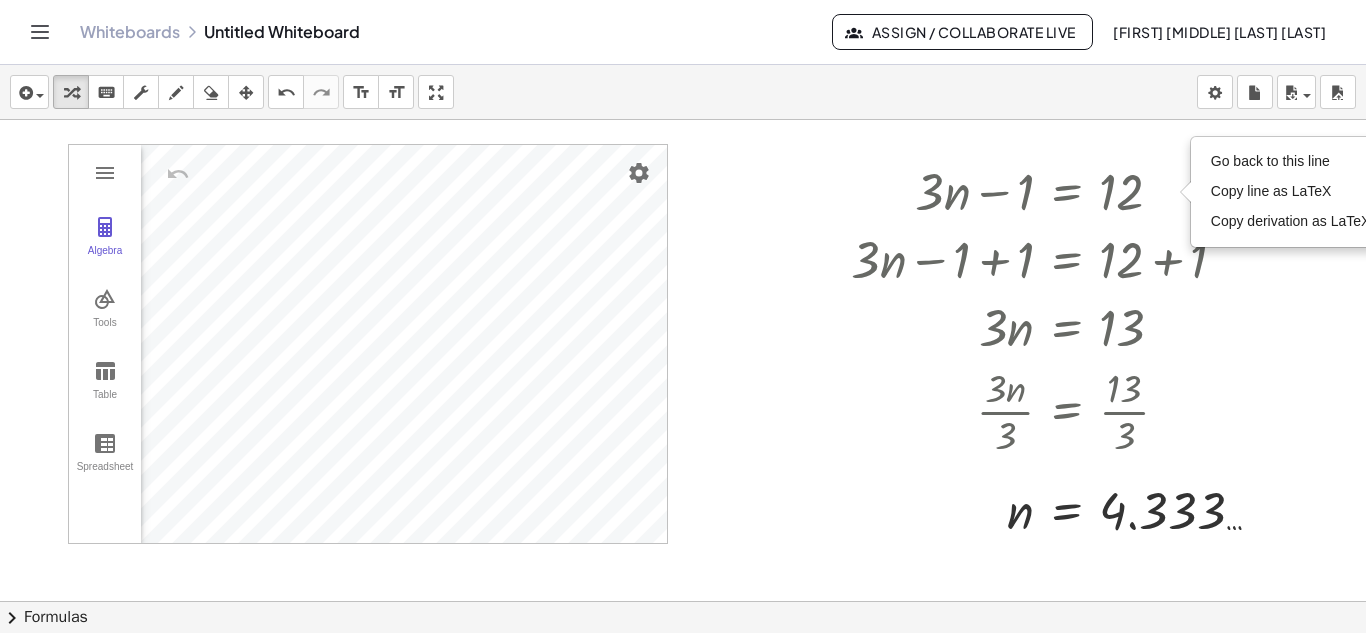 click at bounding box center [683, 562] 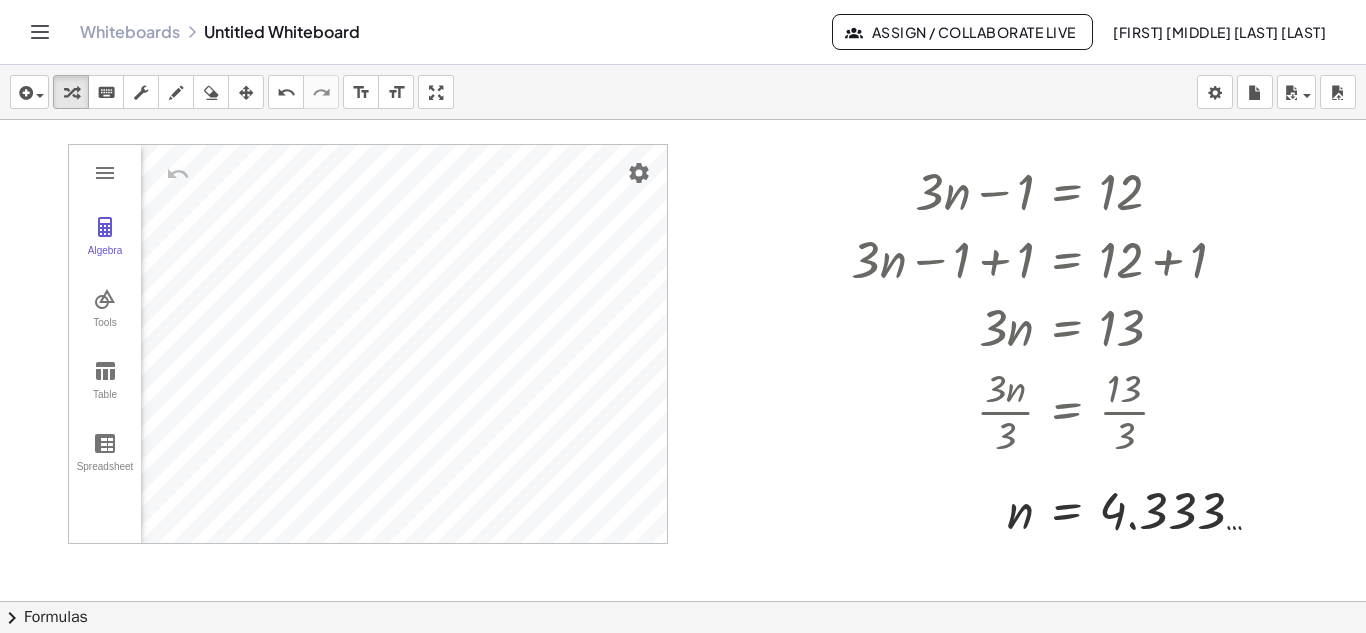 click at bounding box center (683, 562) 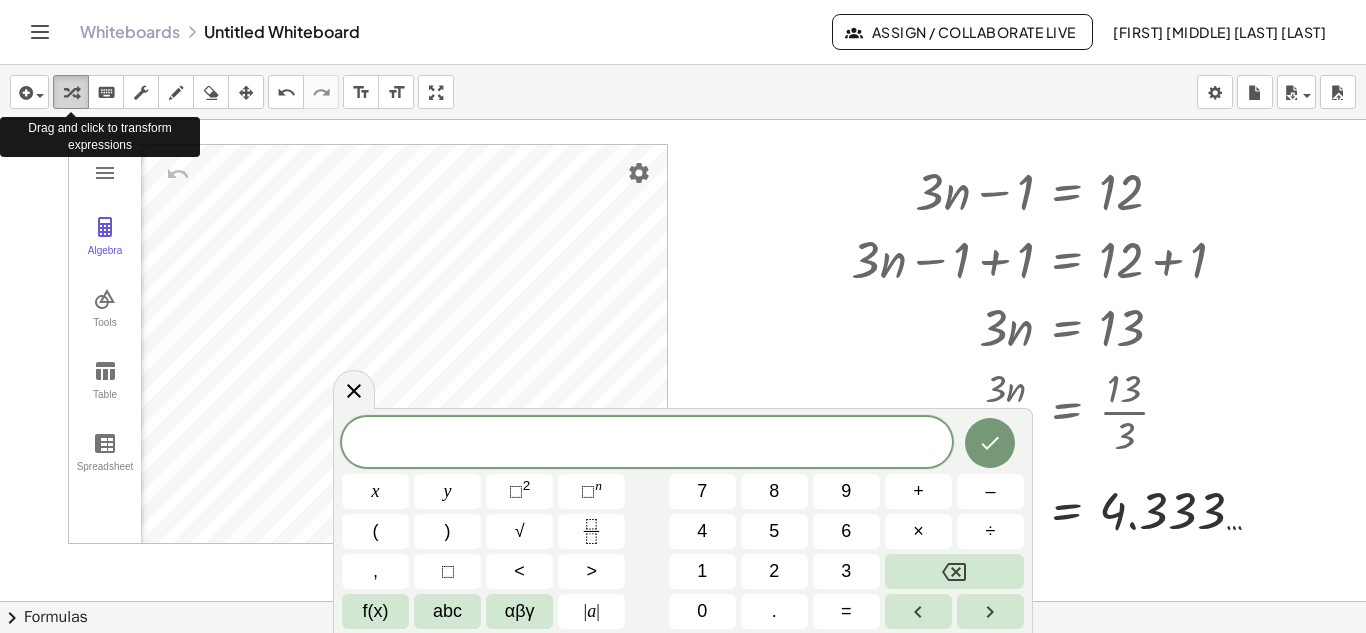 click at bounding box center [71, 93] 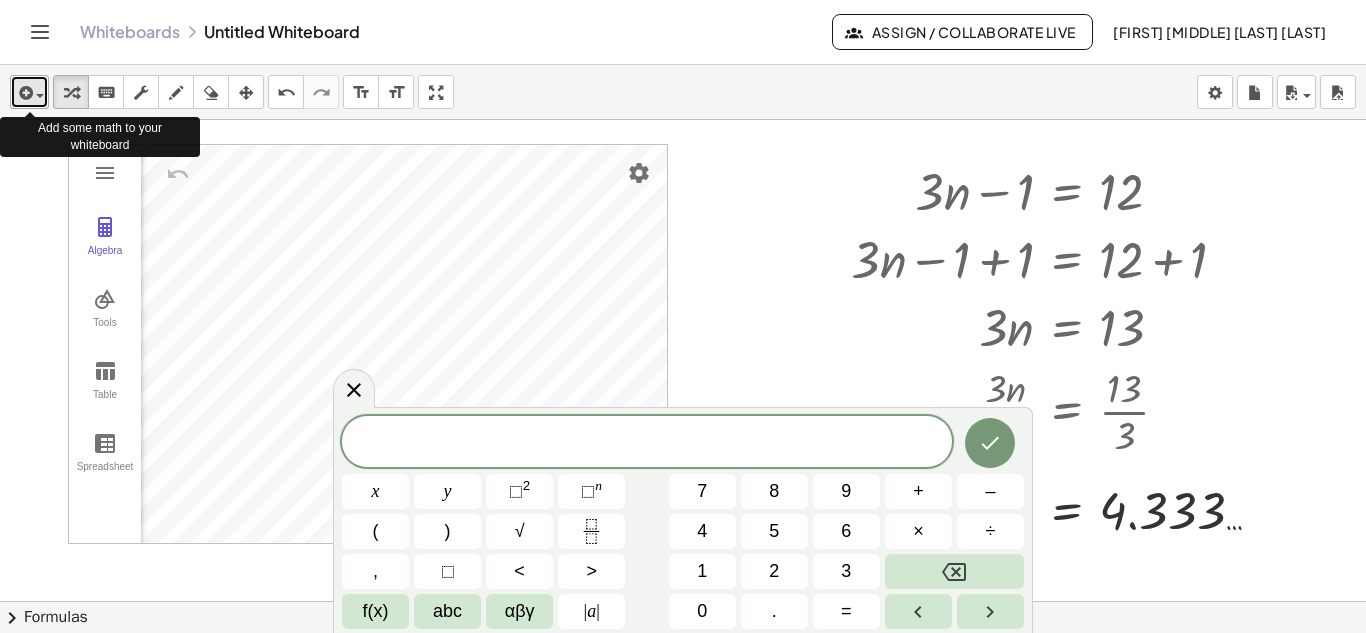 click at bounding box center (24, 93) 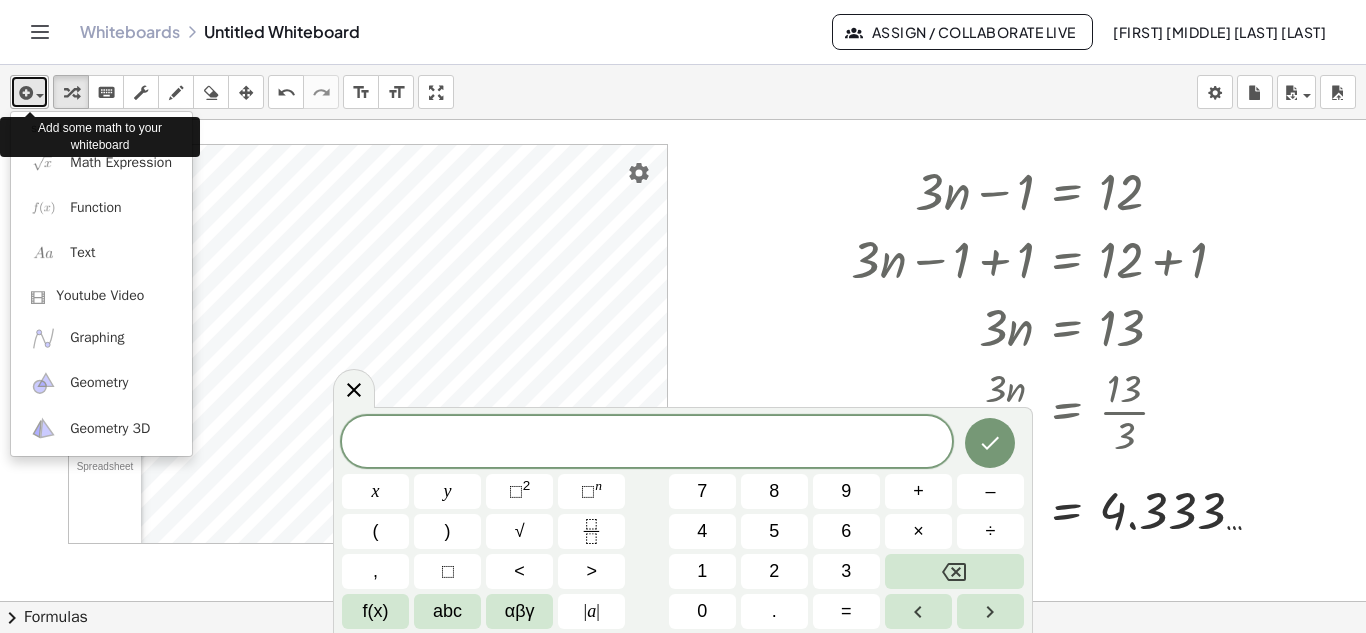 click at bounding box center (35, 95) 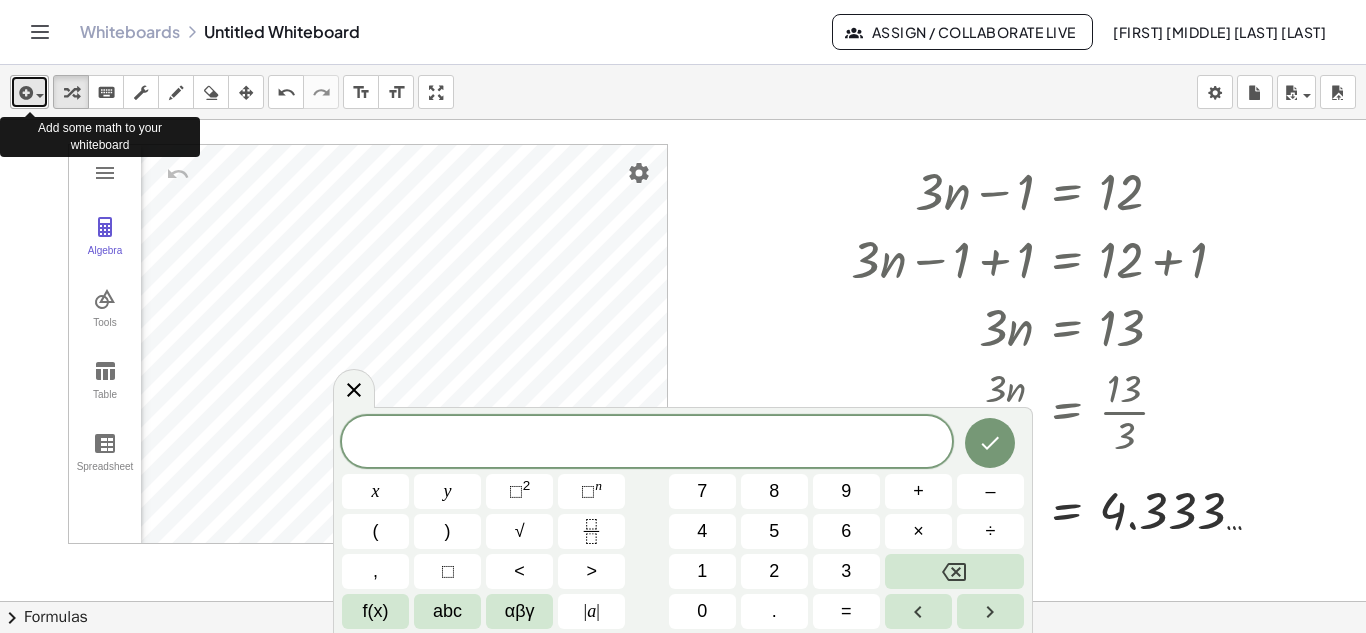 click at bounding box center (40, 96) 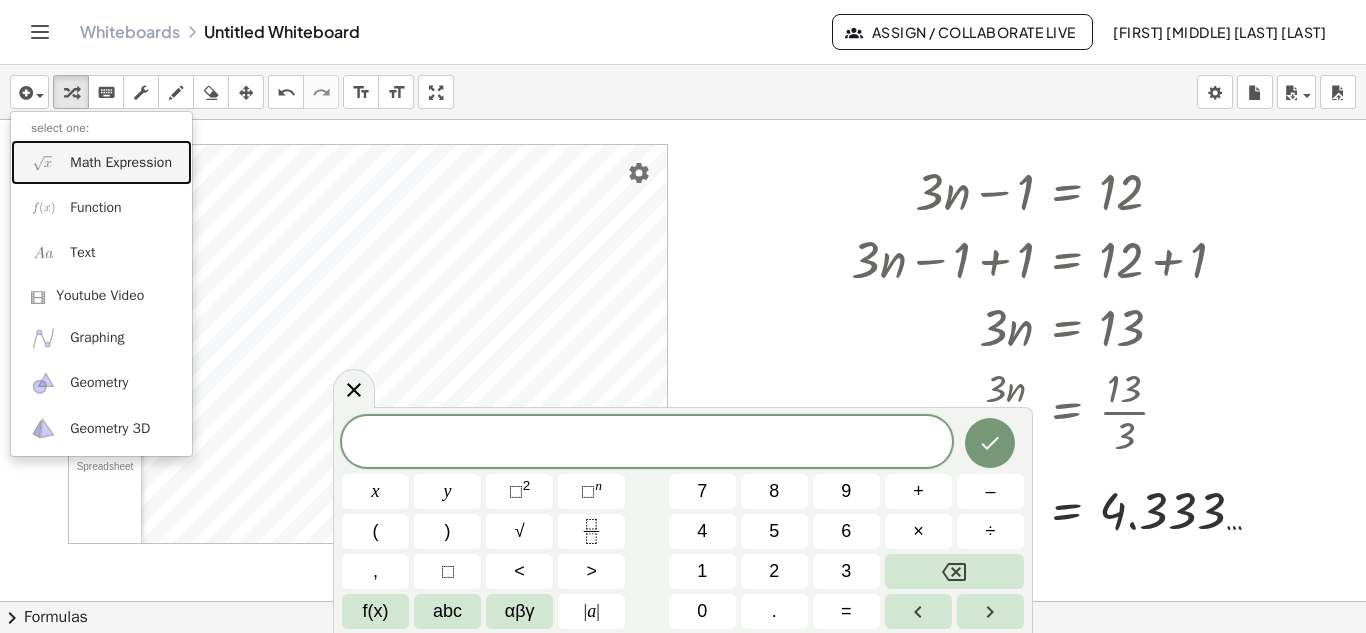 click on "Math Expression" at bounding box center [121, 163] 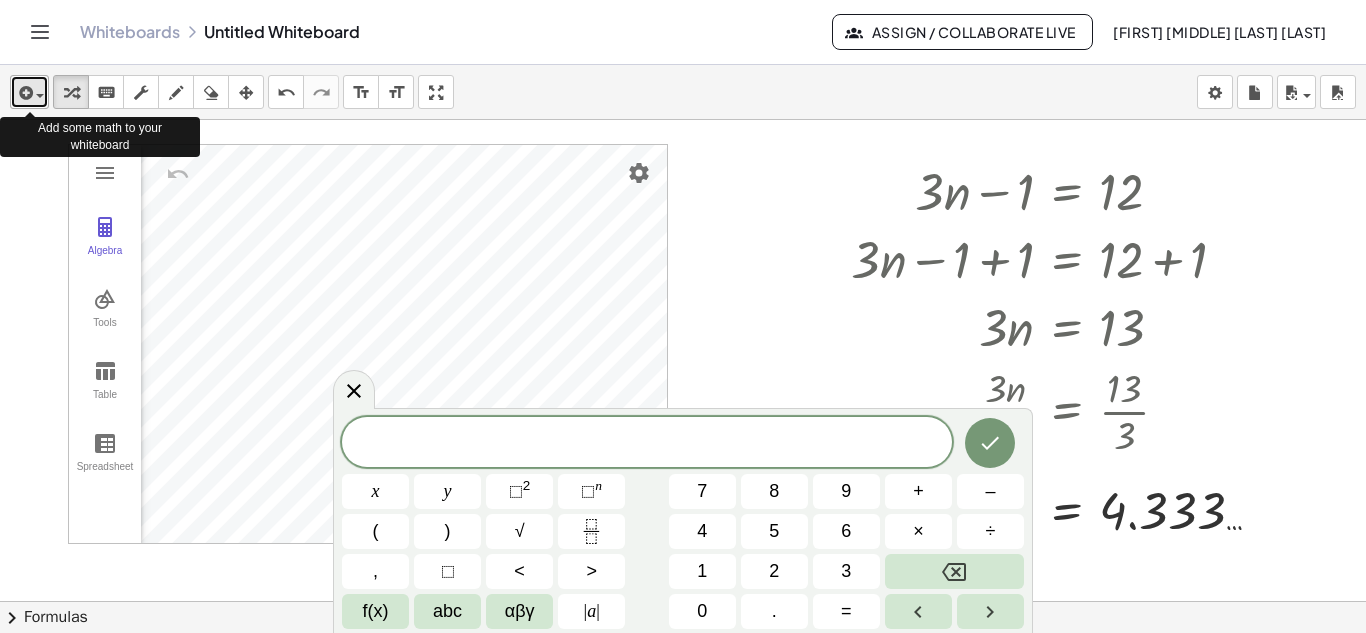 click at bounding box center (35, 95) 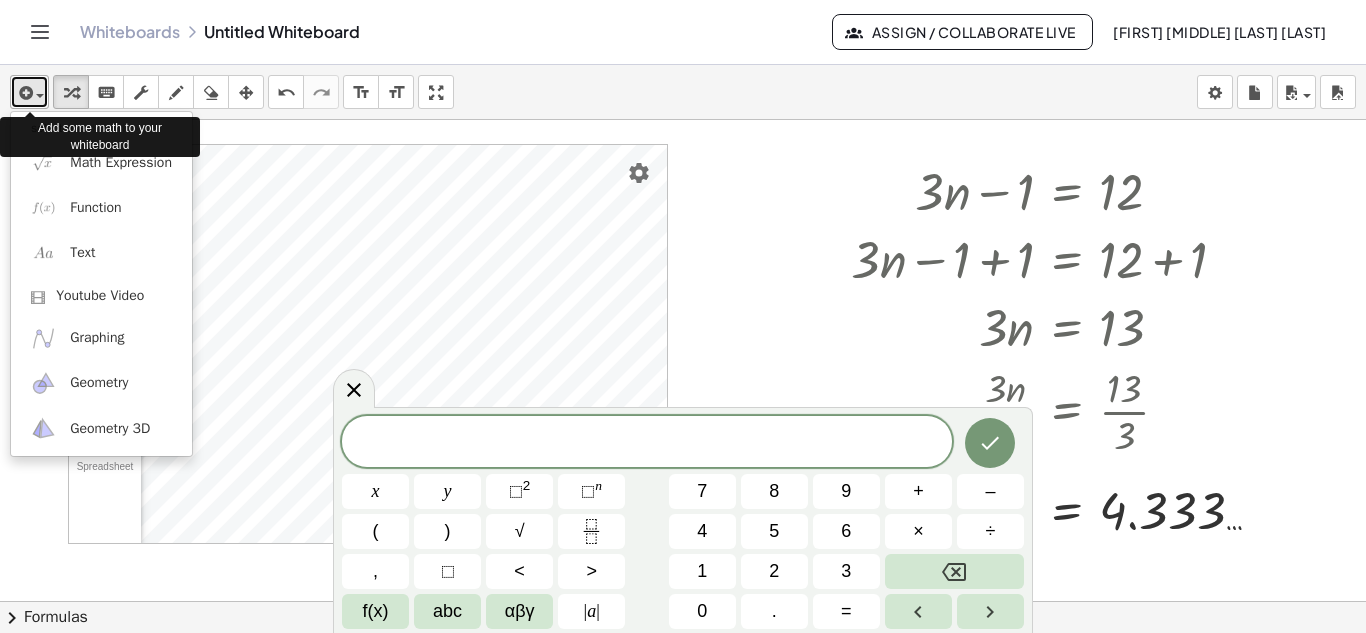 click on "insert" at bounding box center (29, 92) 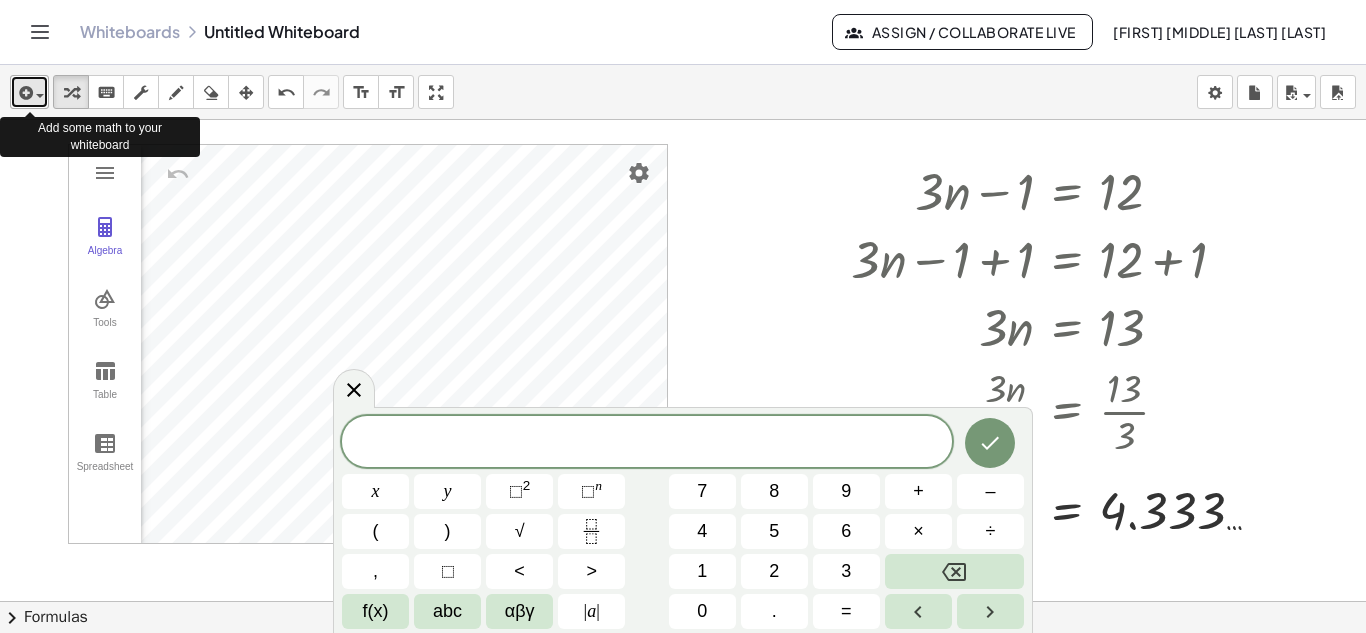 click on "insert" at bounding box center (29, 92) 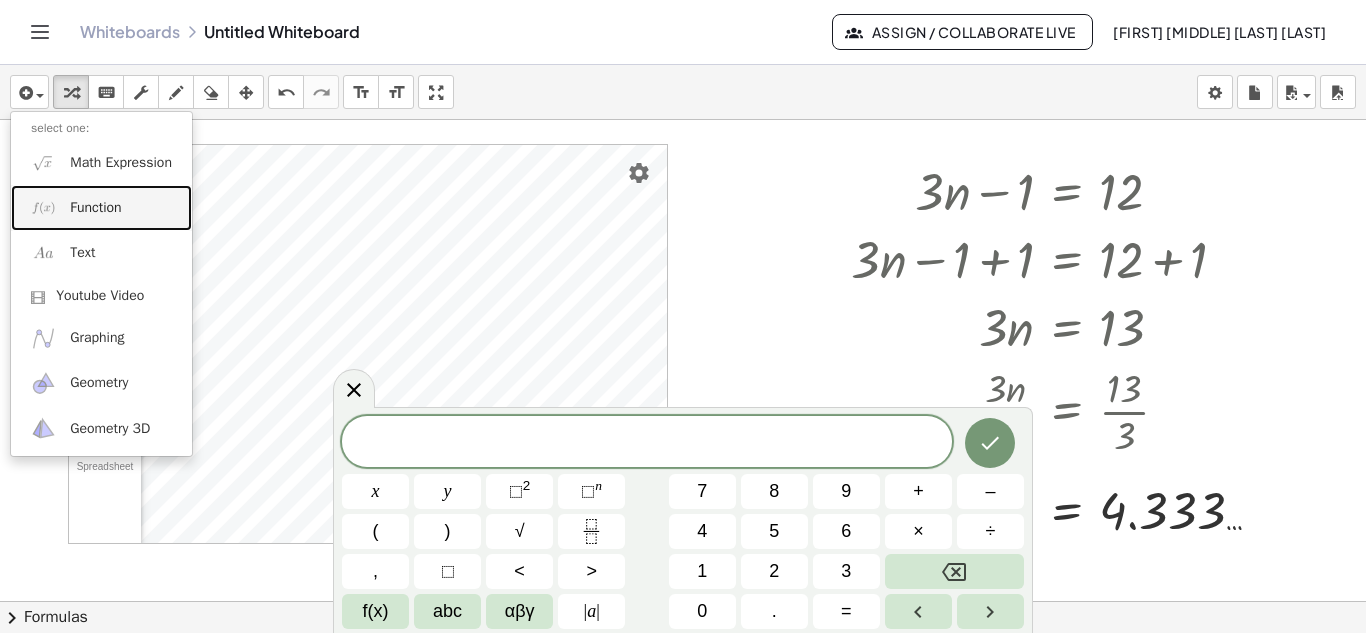 click on "Function" at bounding box center [95, 208] 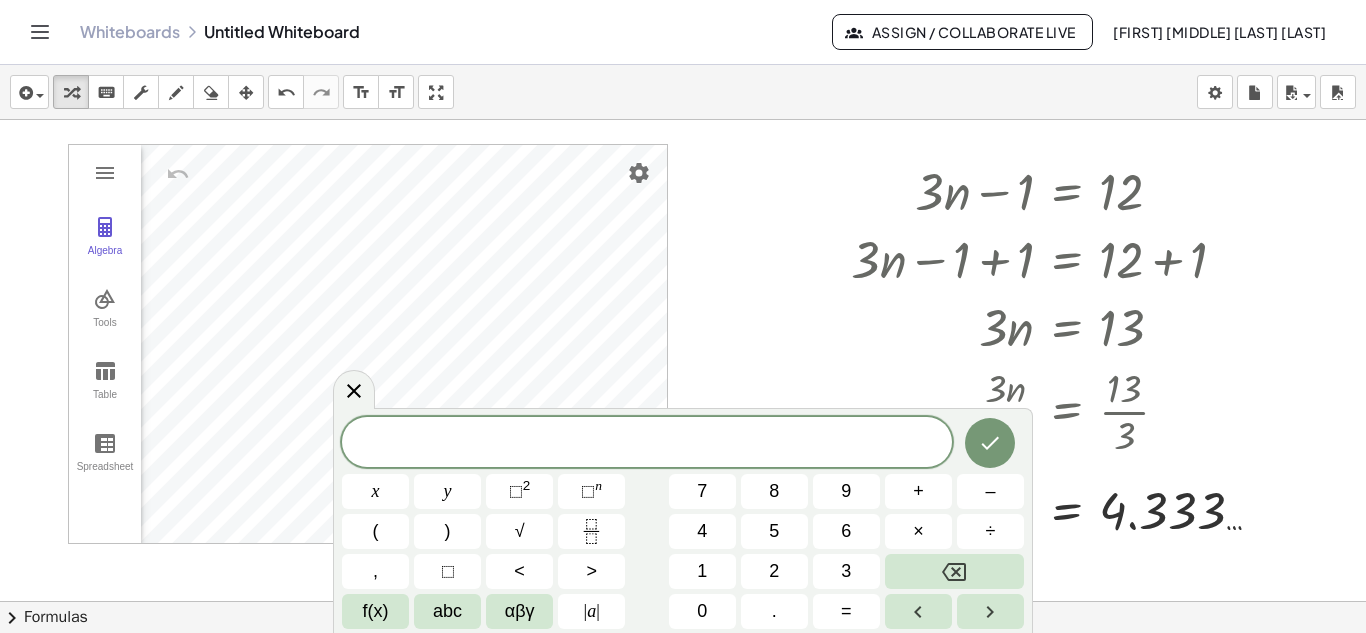 click 